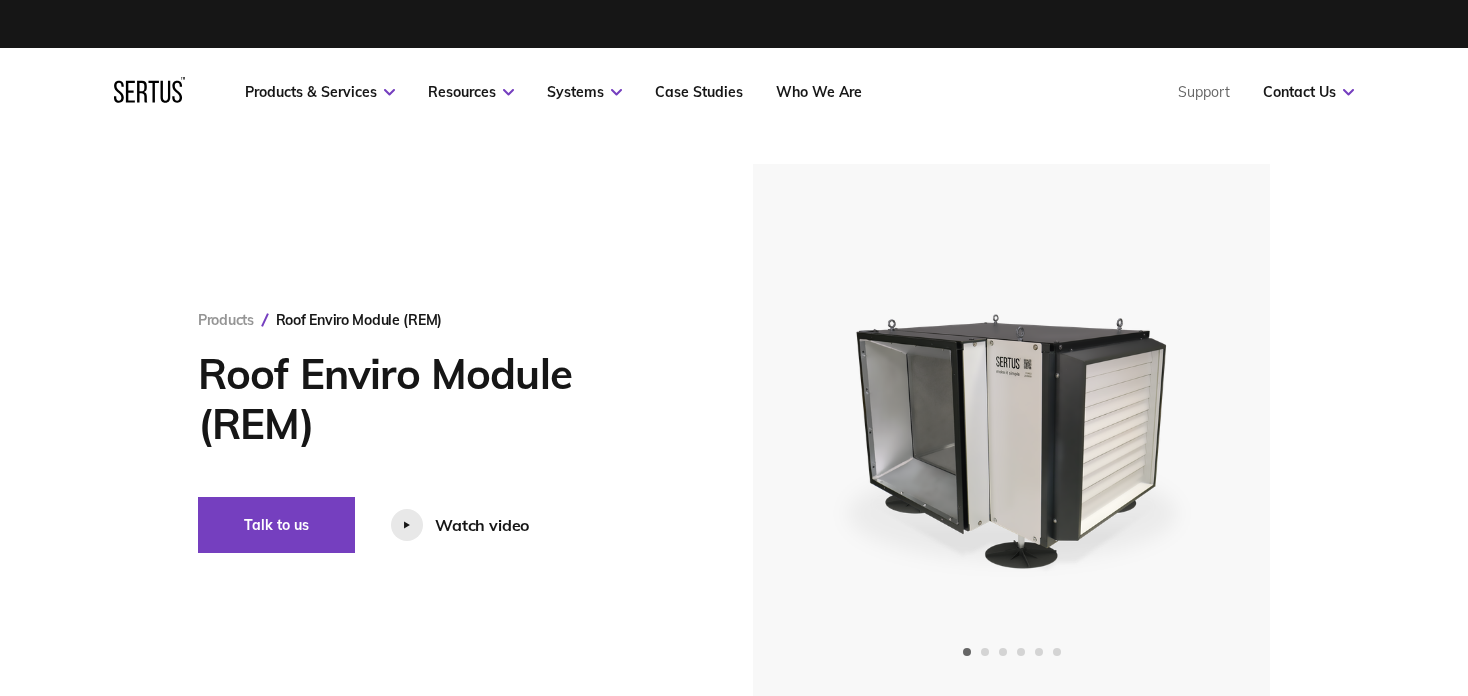 scroll, scrollTop: 0, scrollLeft: 0, axis: both 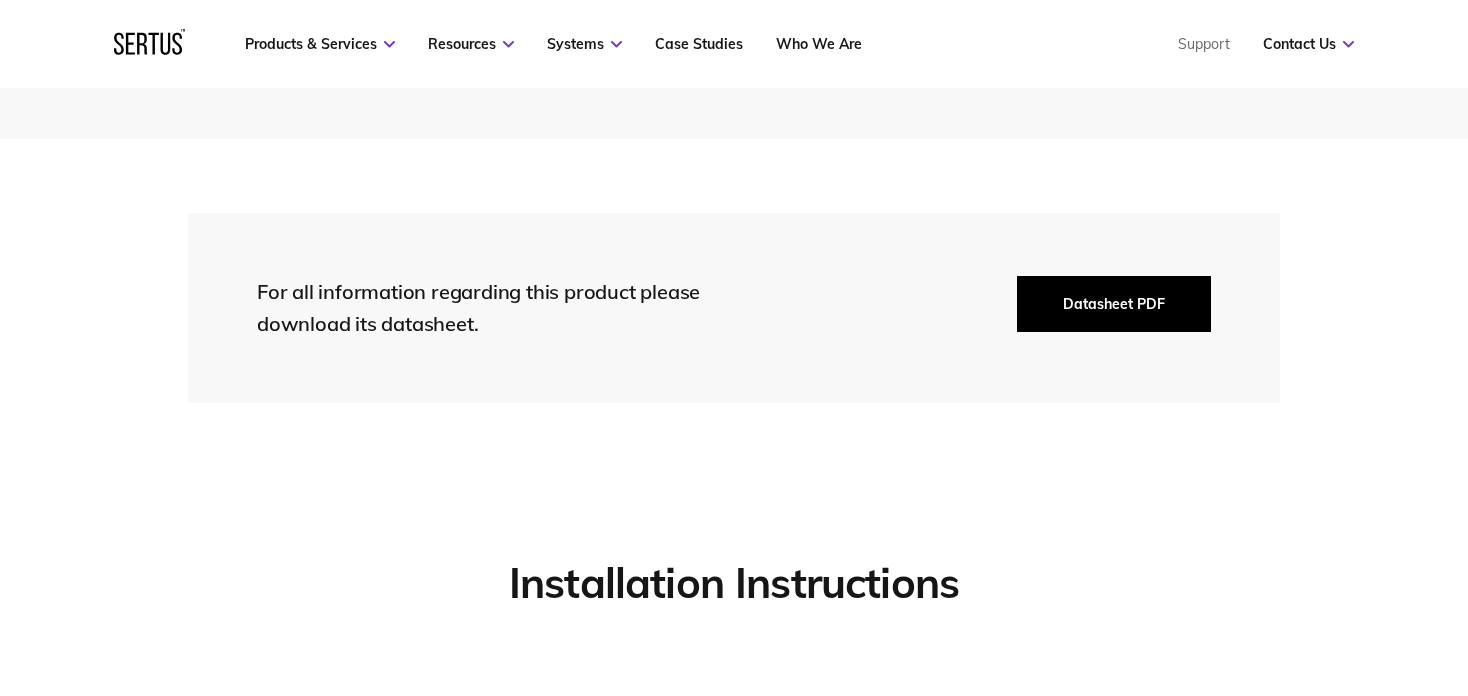click on "Datasheet PDF" at bounding box center (1114, 304) 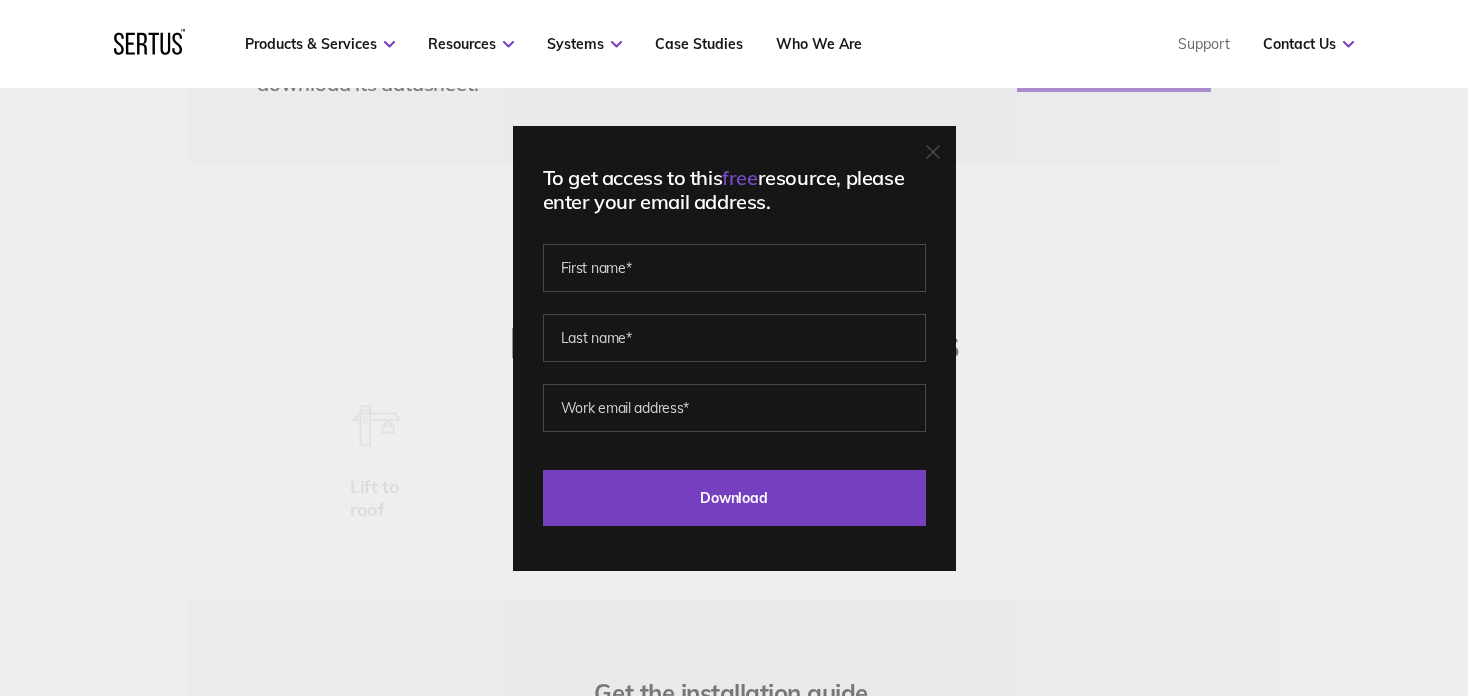 scroll, scrollTop: 4700, scrollLeft: 0, axis: vertical 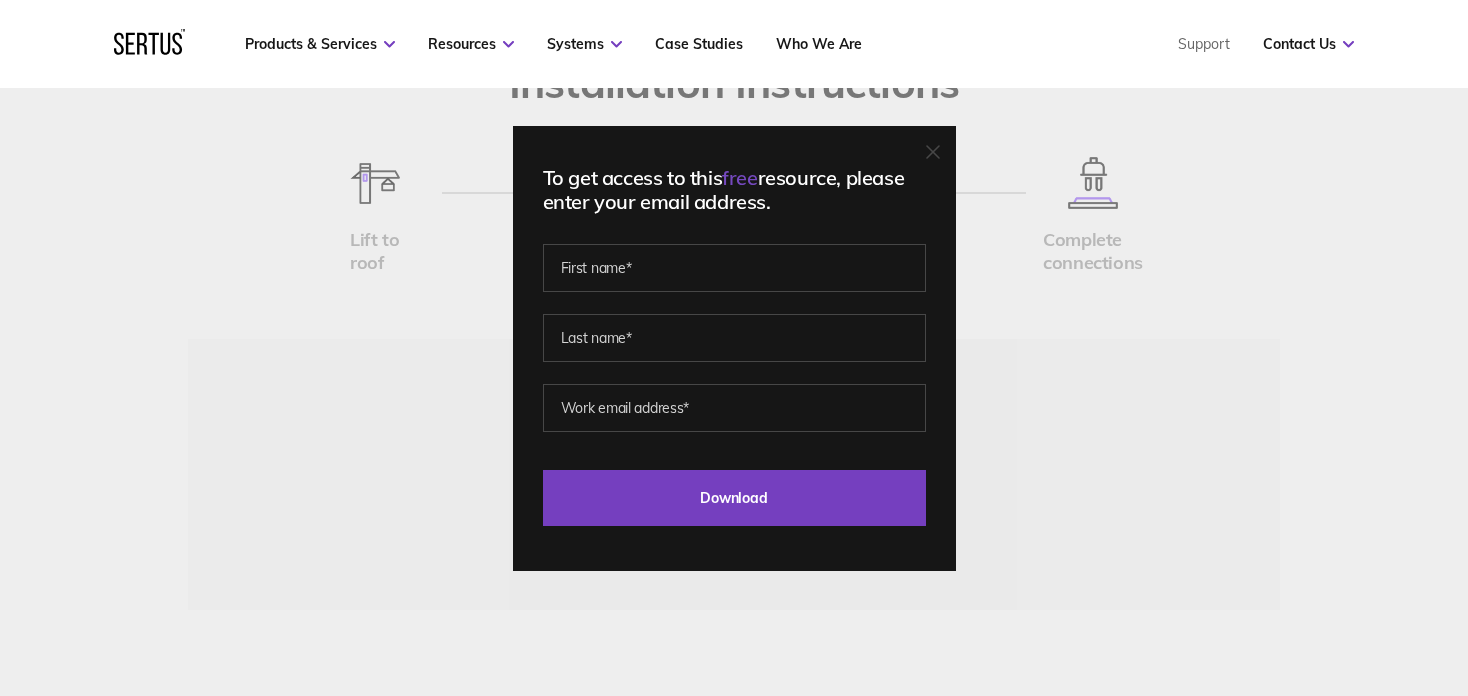 click at bounding box center [933, 152] 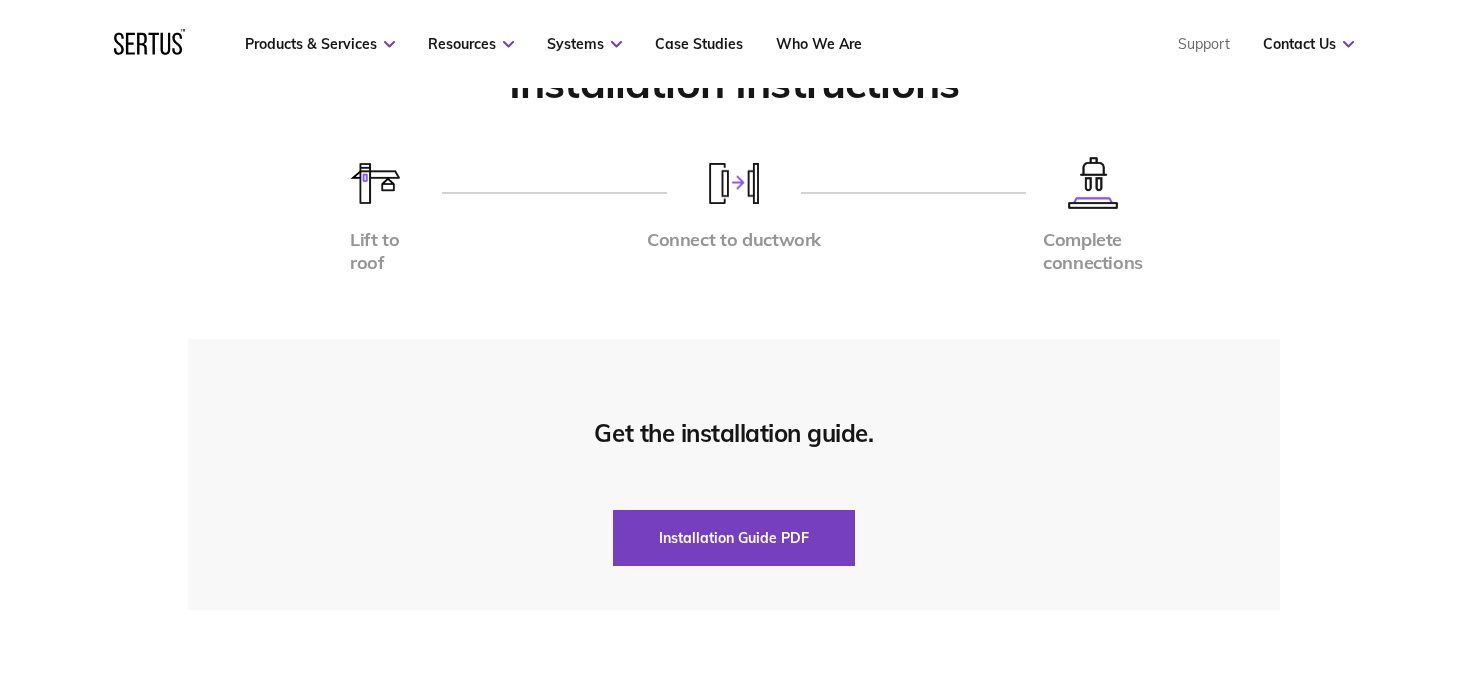 click on "Get the installation guide. Installation Guide PDF" at bounding box center (734, 474) 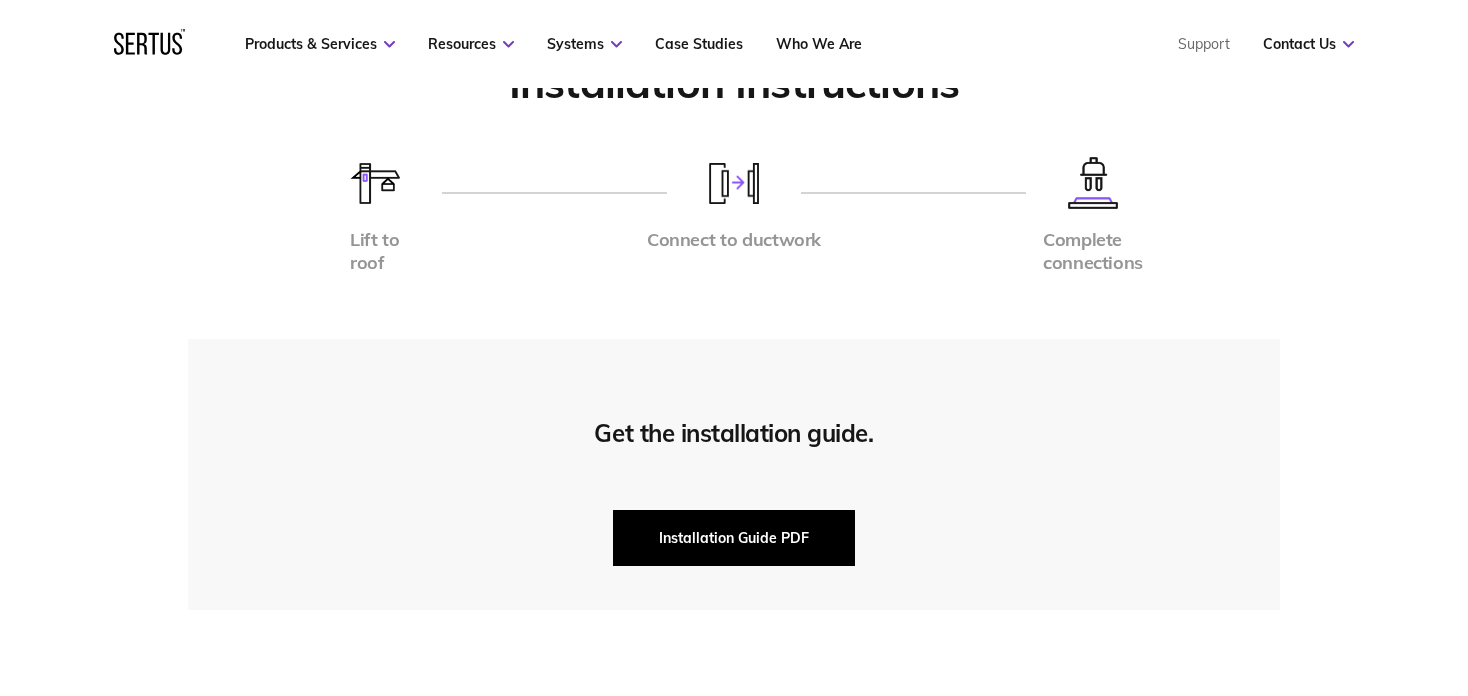 click on "Installation Guide PDF" at bounding box center (734, 538) 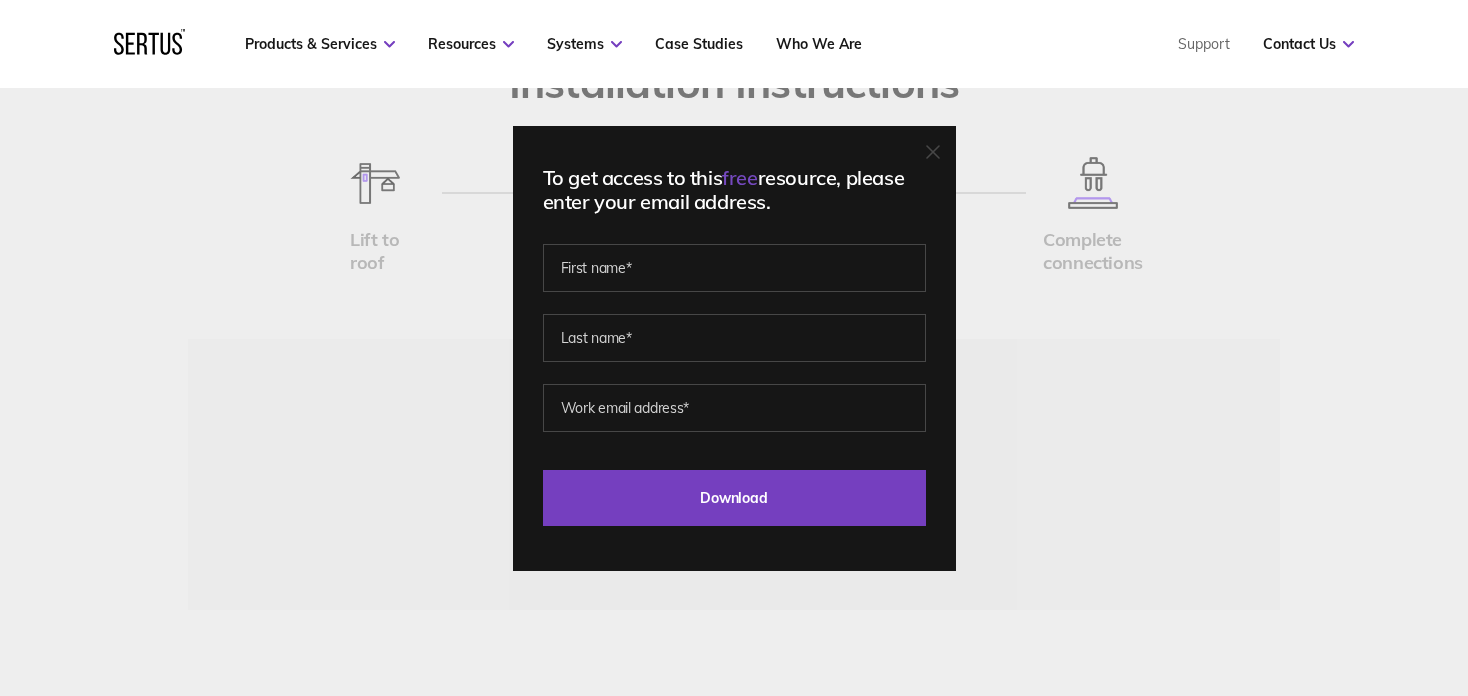 click at bounding box center (933, 152) 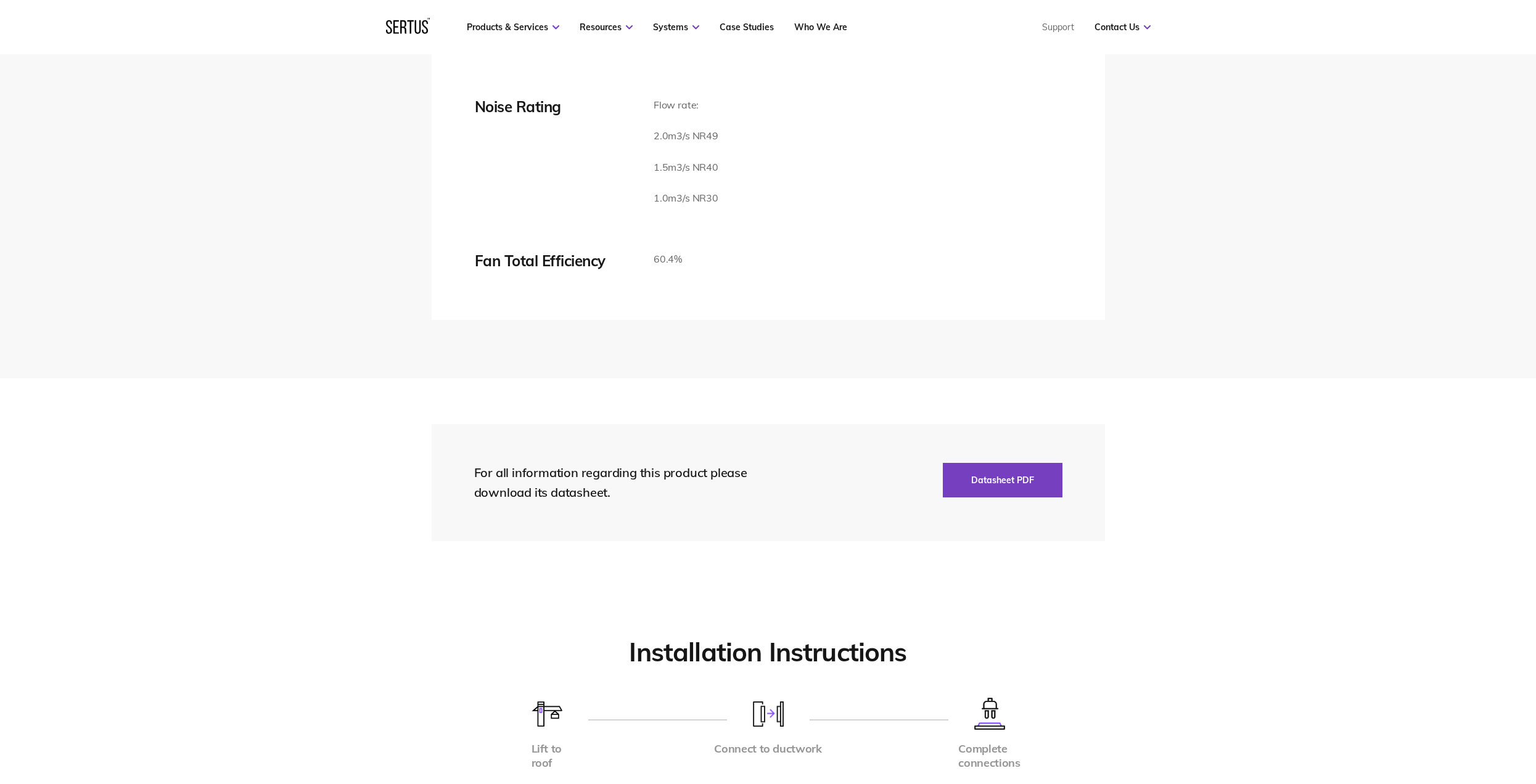 scroll, scrollTop: 2392, scrollLeft: 0, axis: vertical 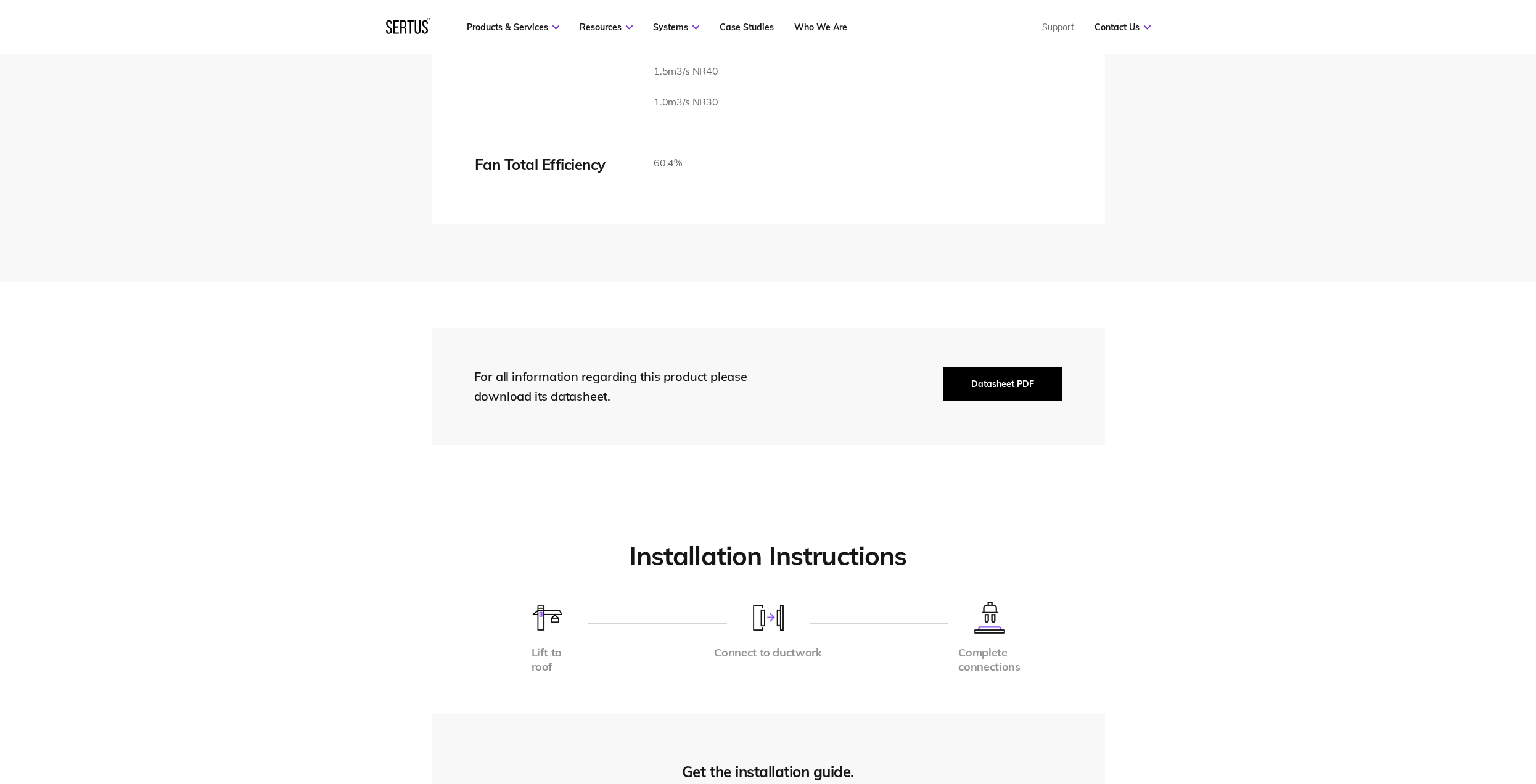 click on "Datasheet PDF" at bounding box center [1003, 384] 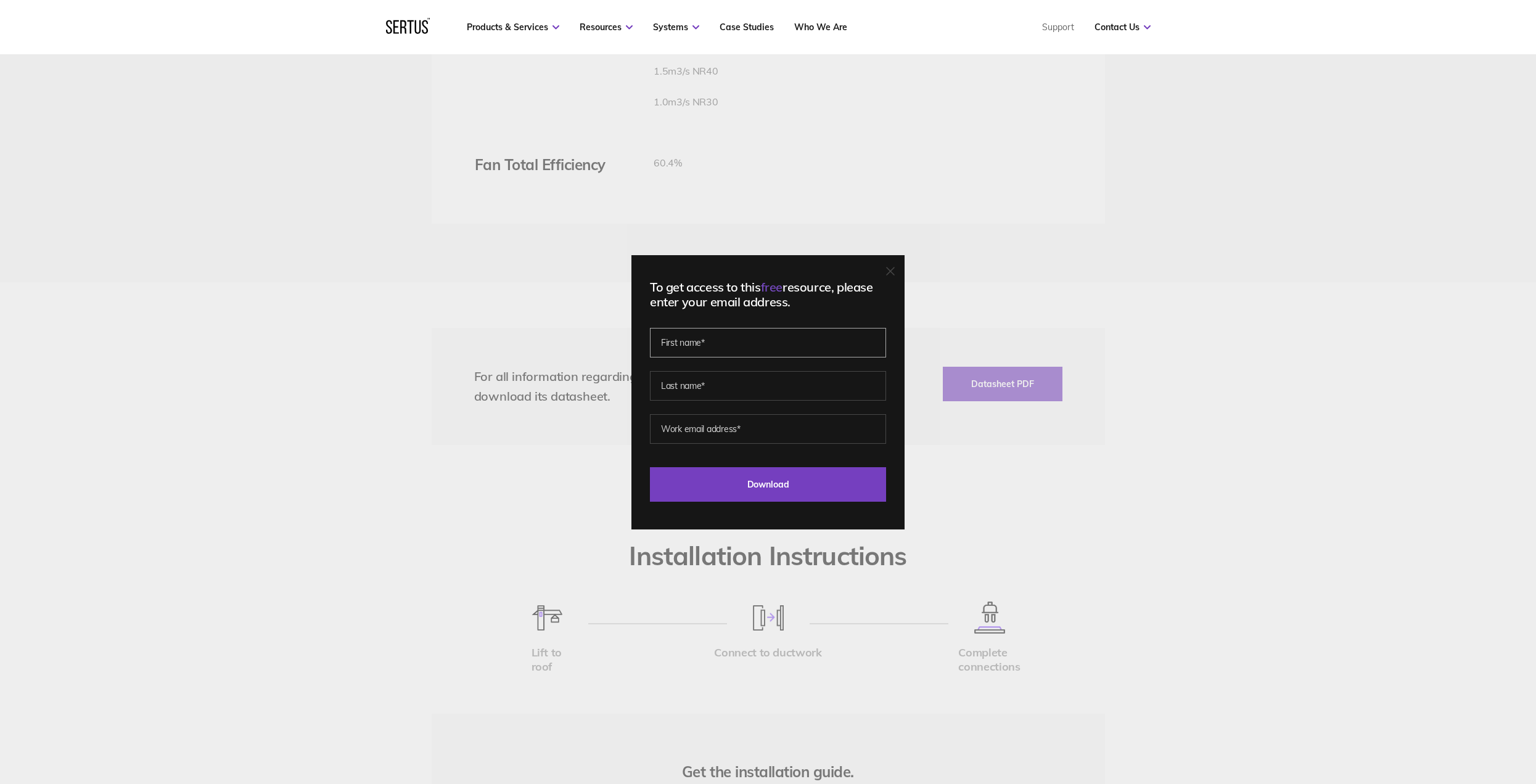 click at bounding box center (768, 343) 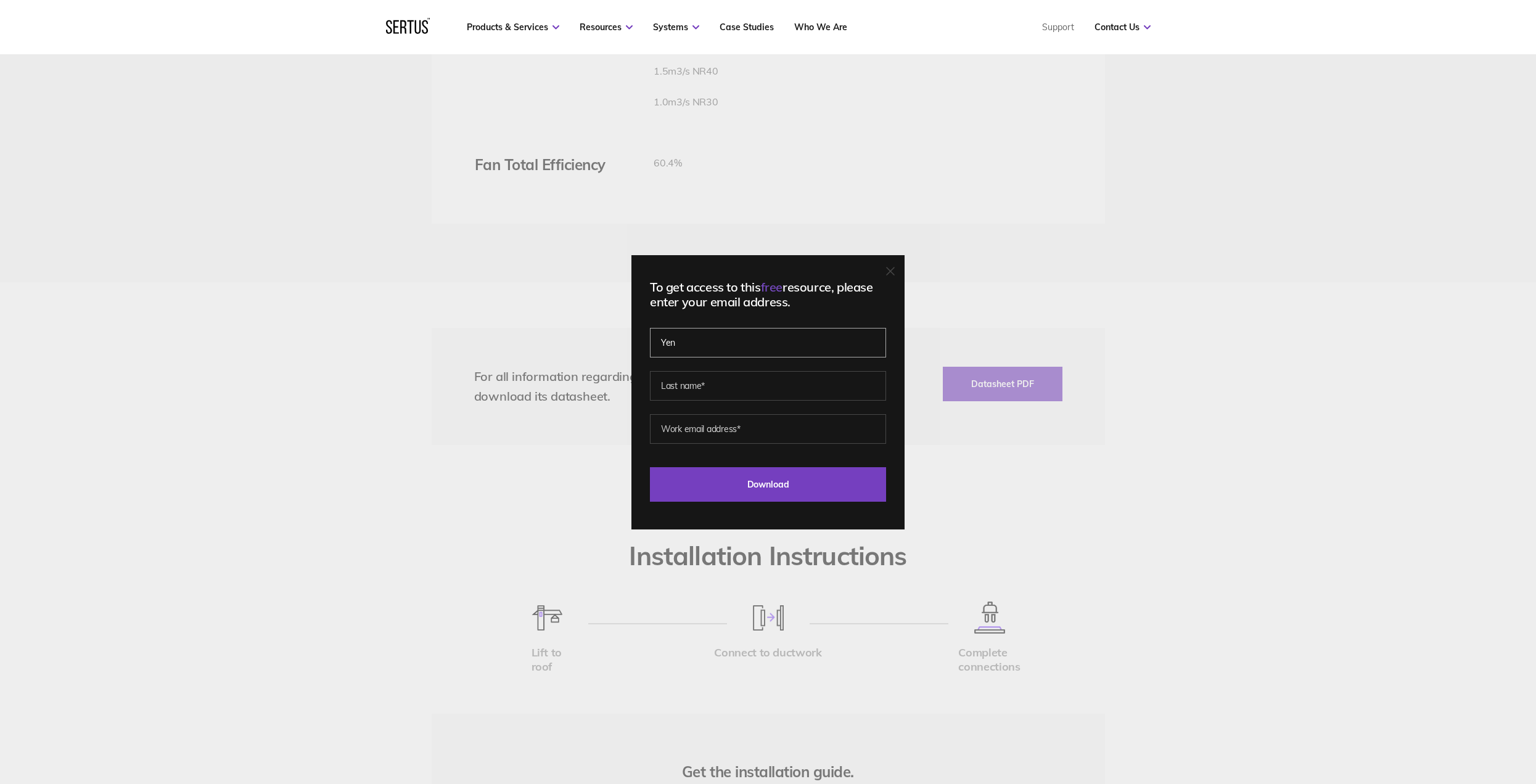 type on "Yen" 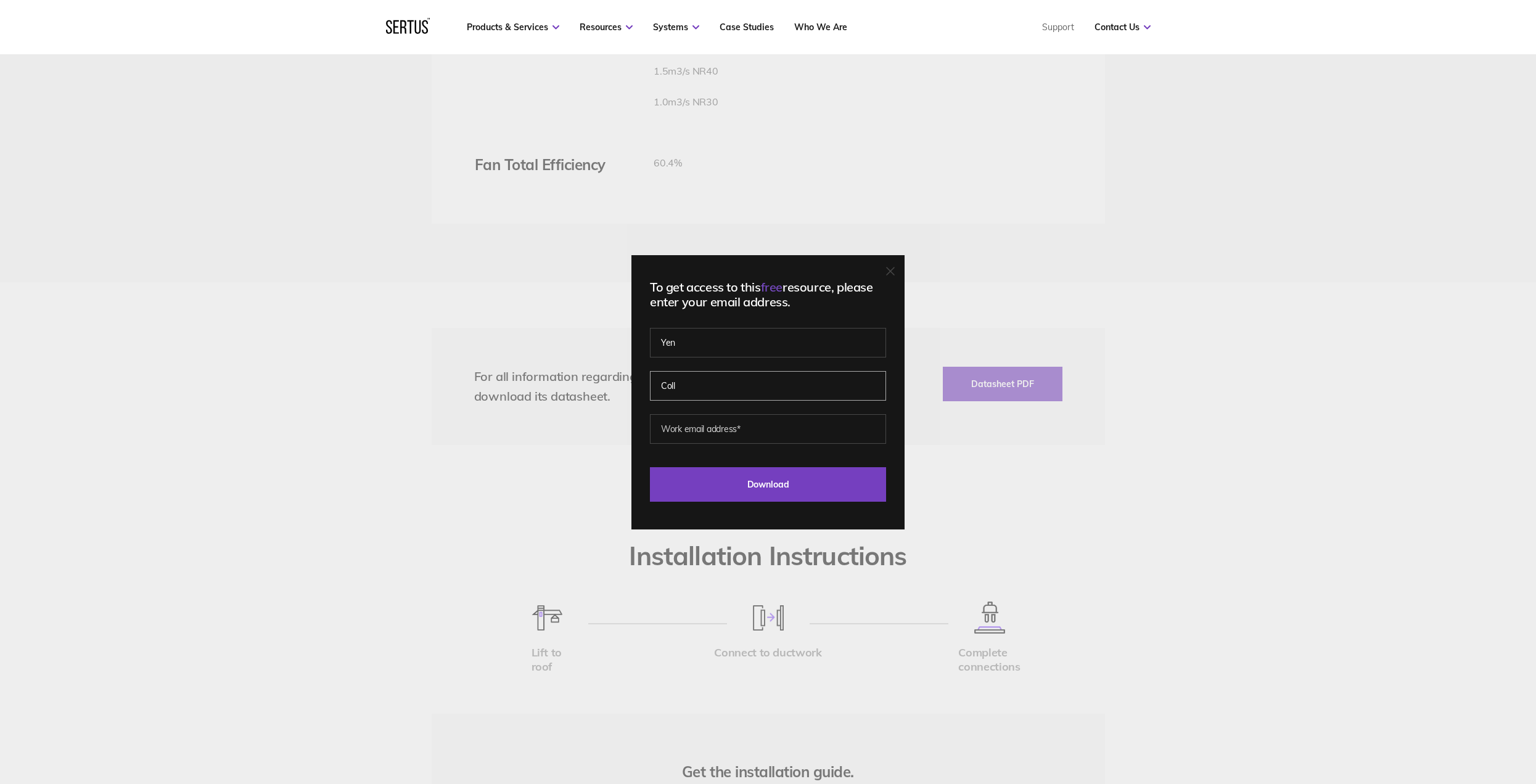type on "Coll" 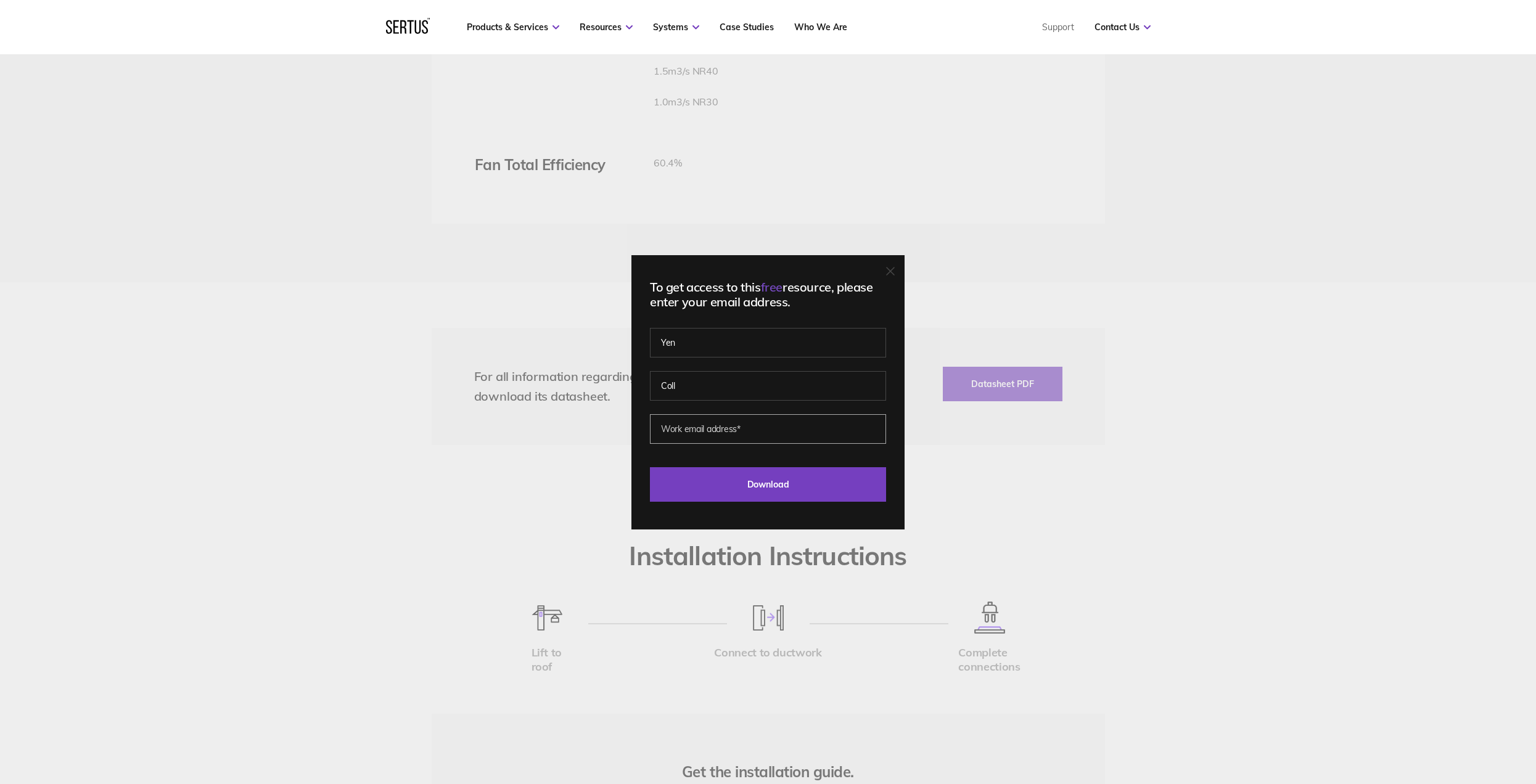 click at bounding box center (768, 429) 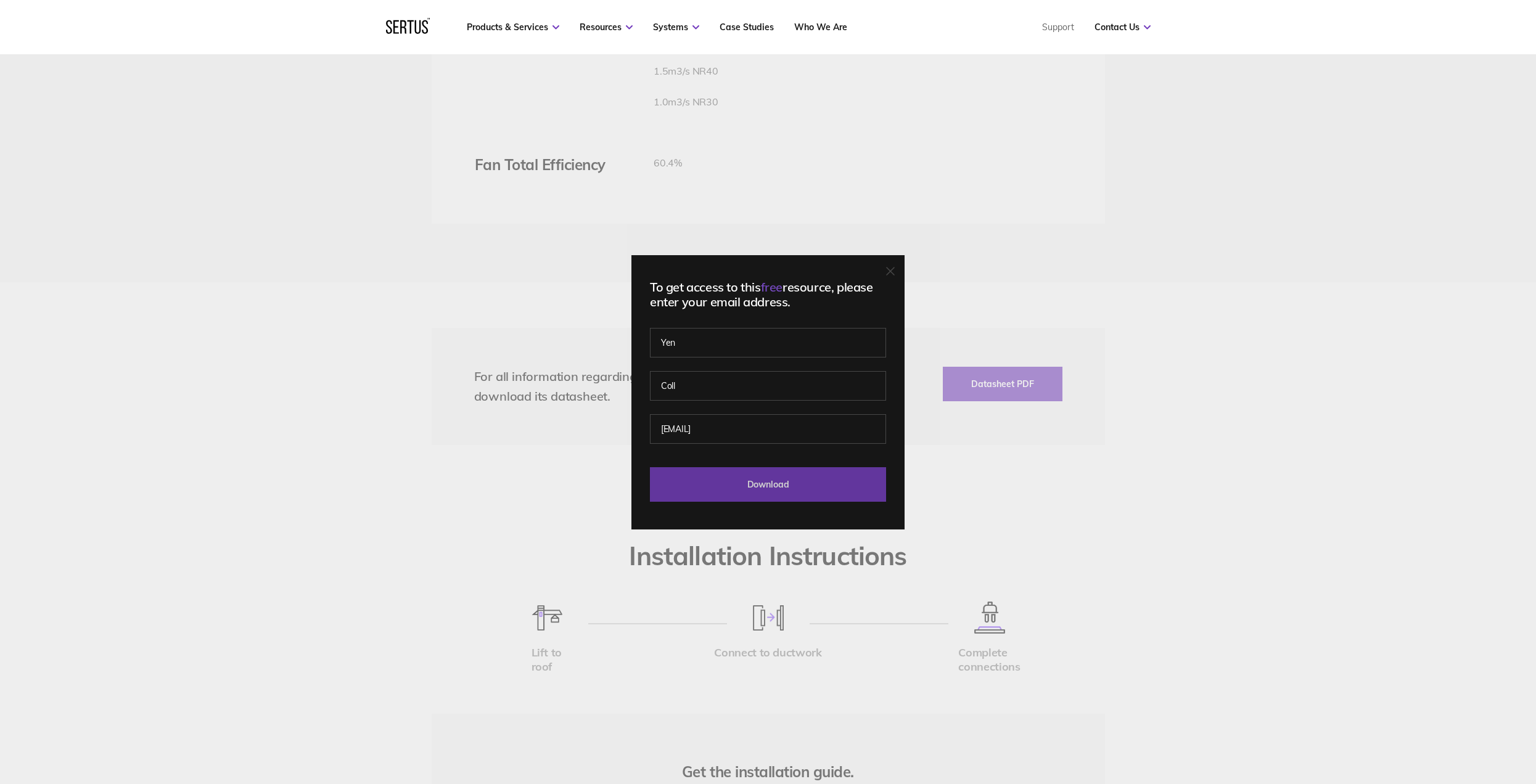 click on "Download" at bounding box center [768, 484] 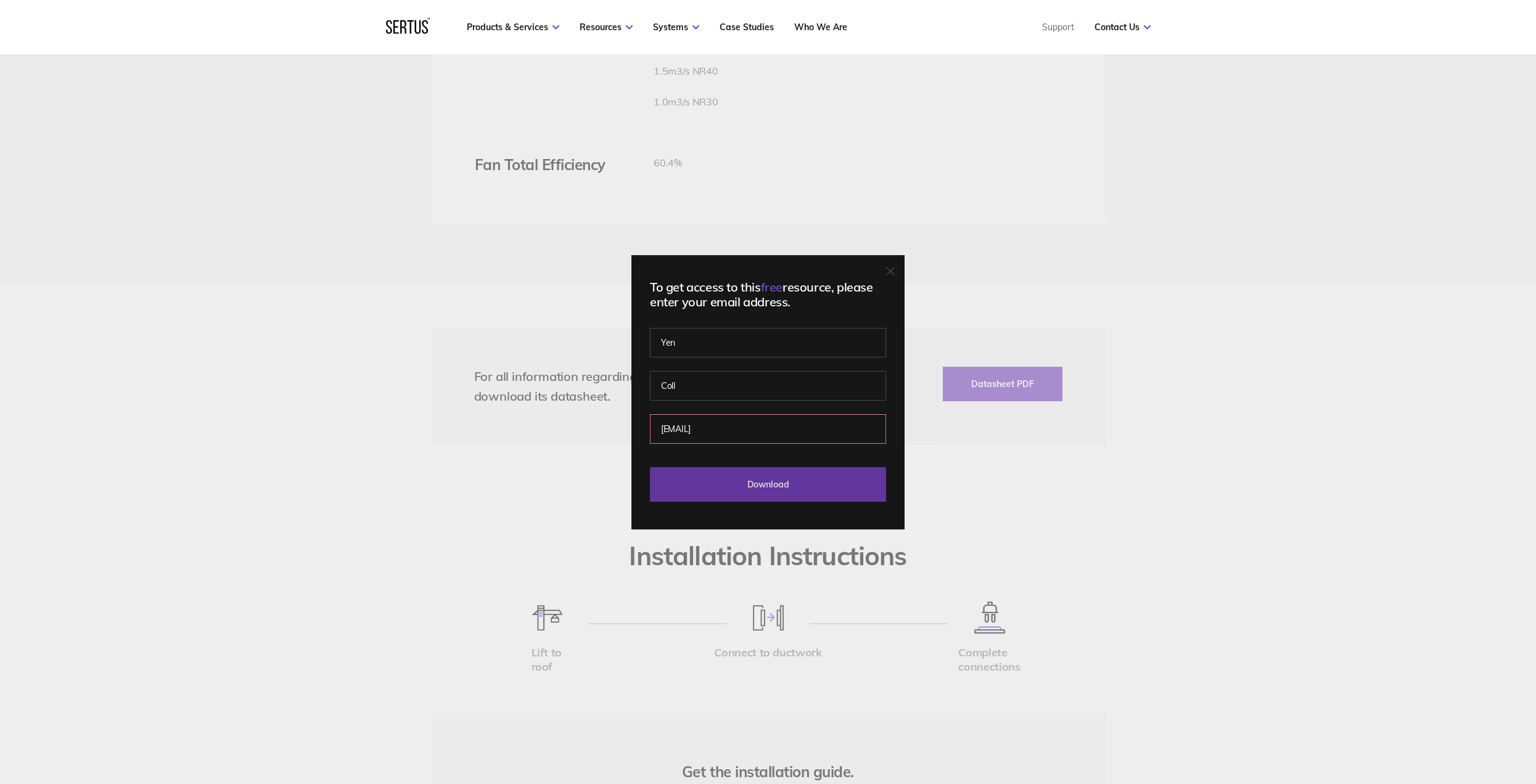 click on "Download" at bounding box center (768, 484) 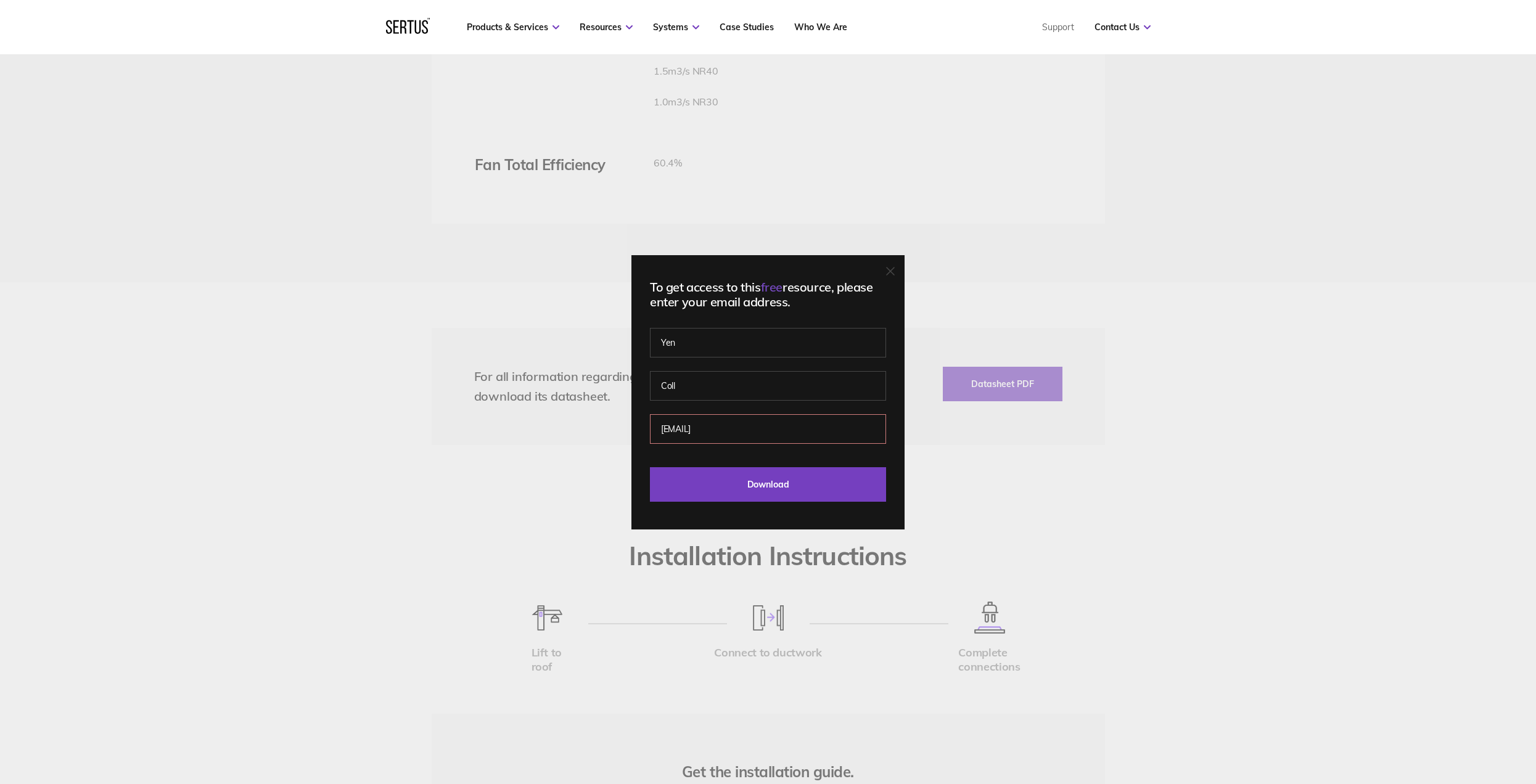 click on "[EMAIL]" at bounding box center [768, 429] 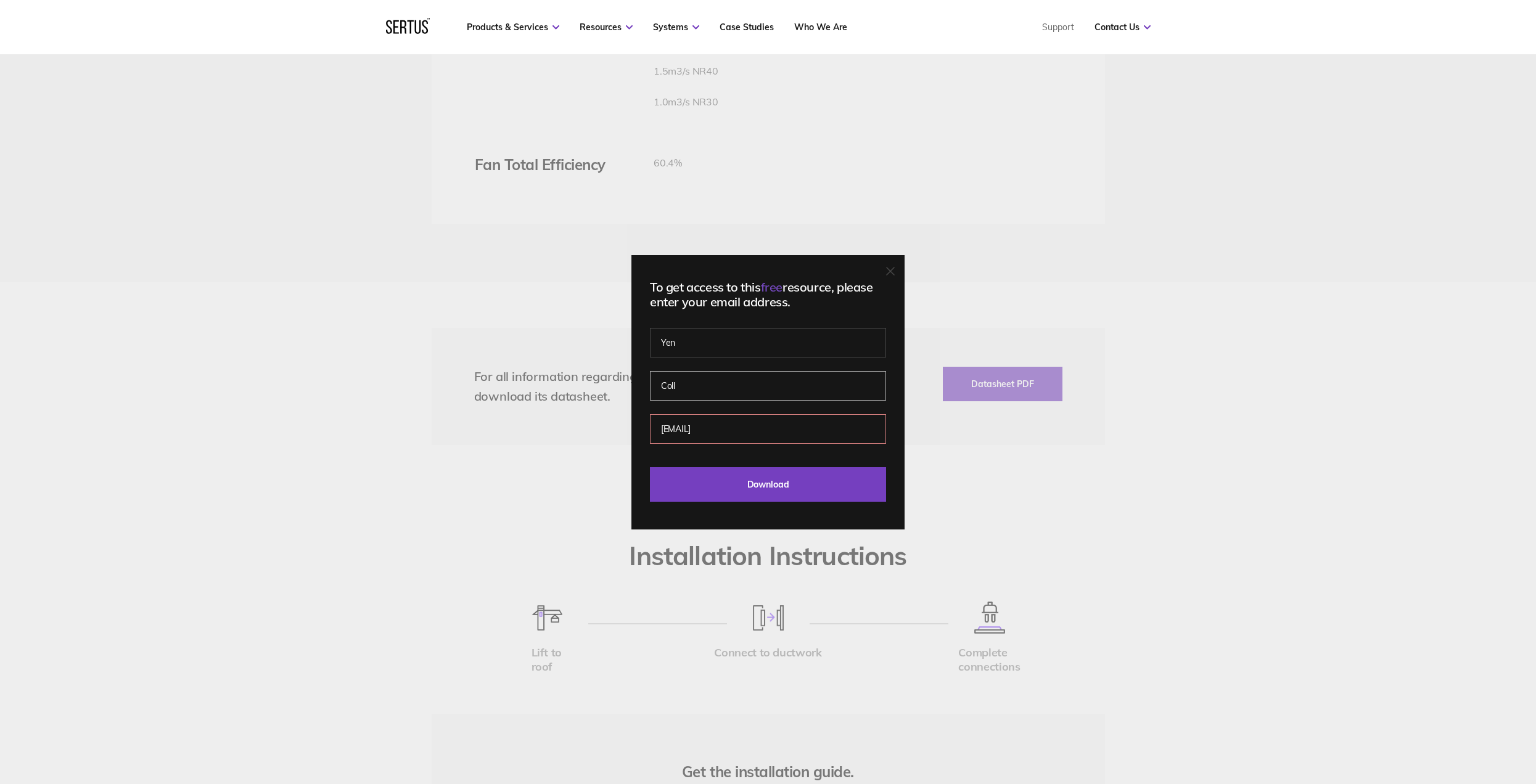 click on "Coll" at bounding box center [768, 386] 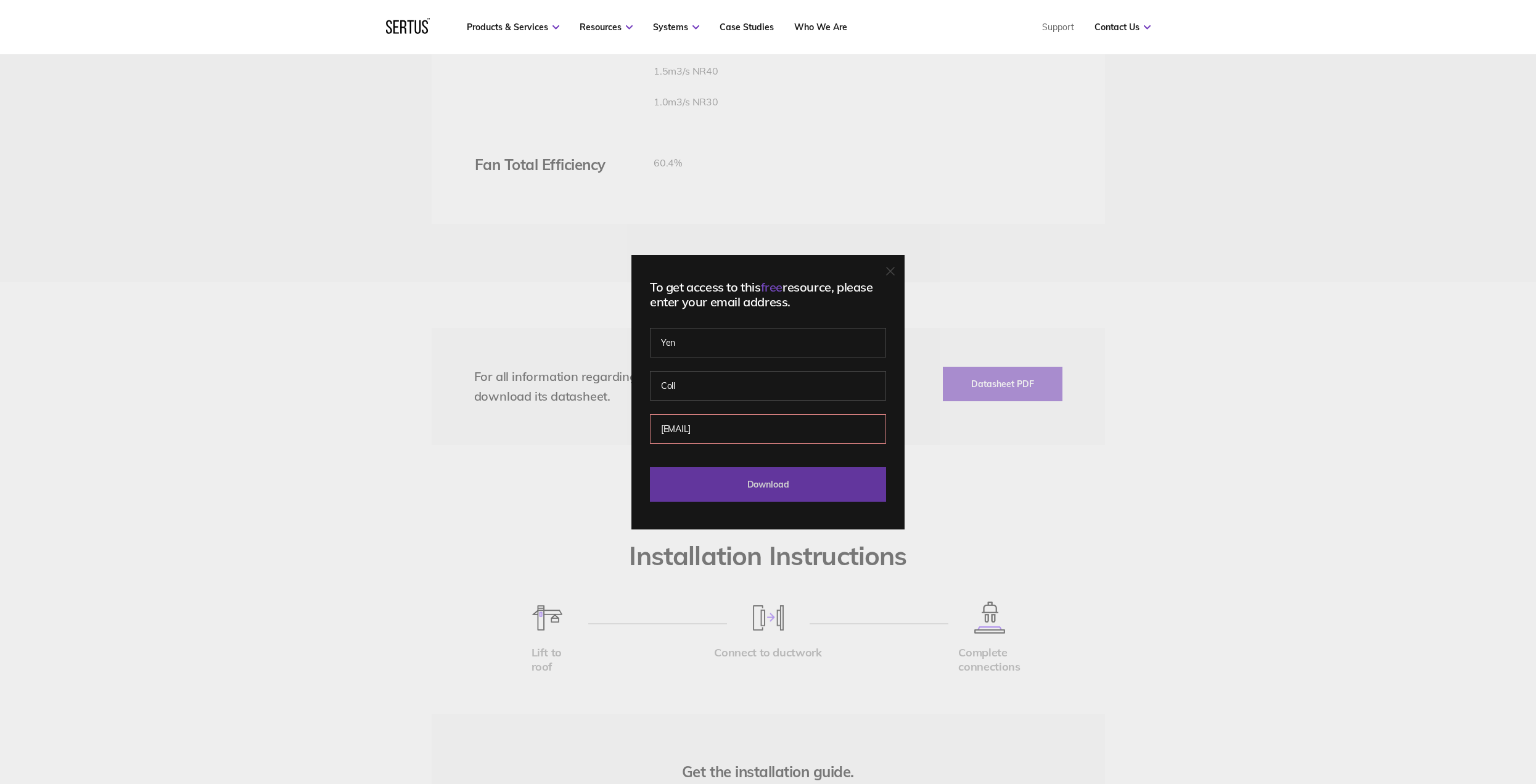 click on "Download" at bounding box center (768, 484) 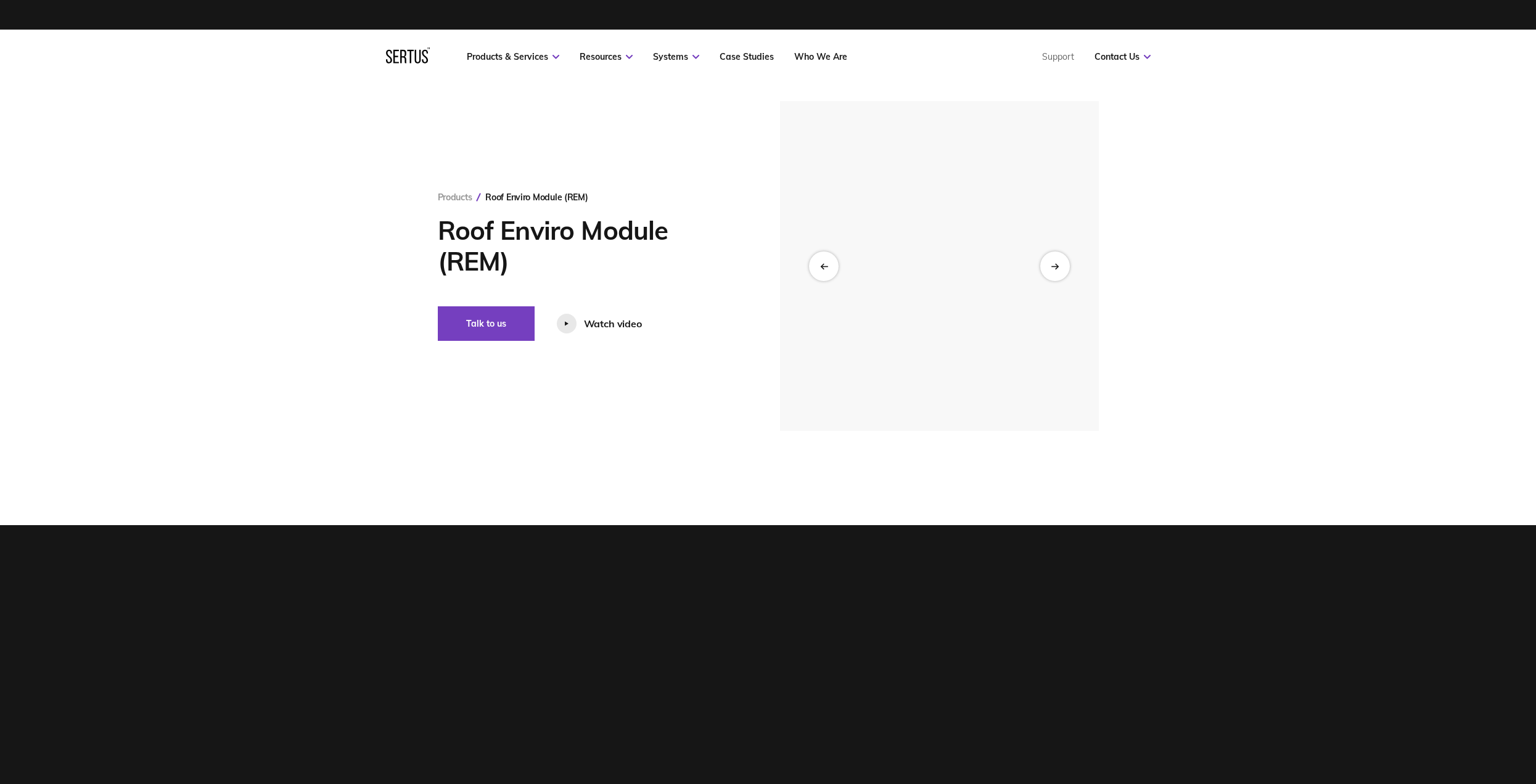 scroll, scrollTop: 0, scrollLeft: 0, axis: both 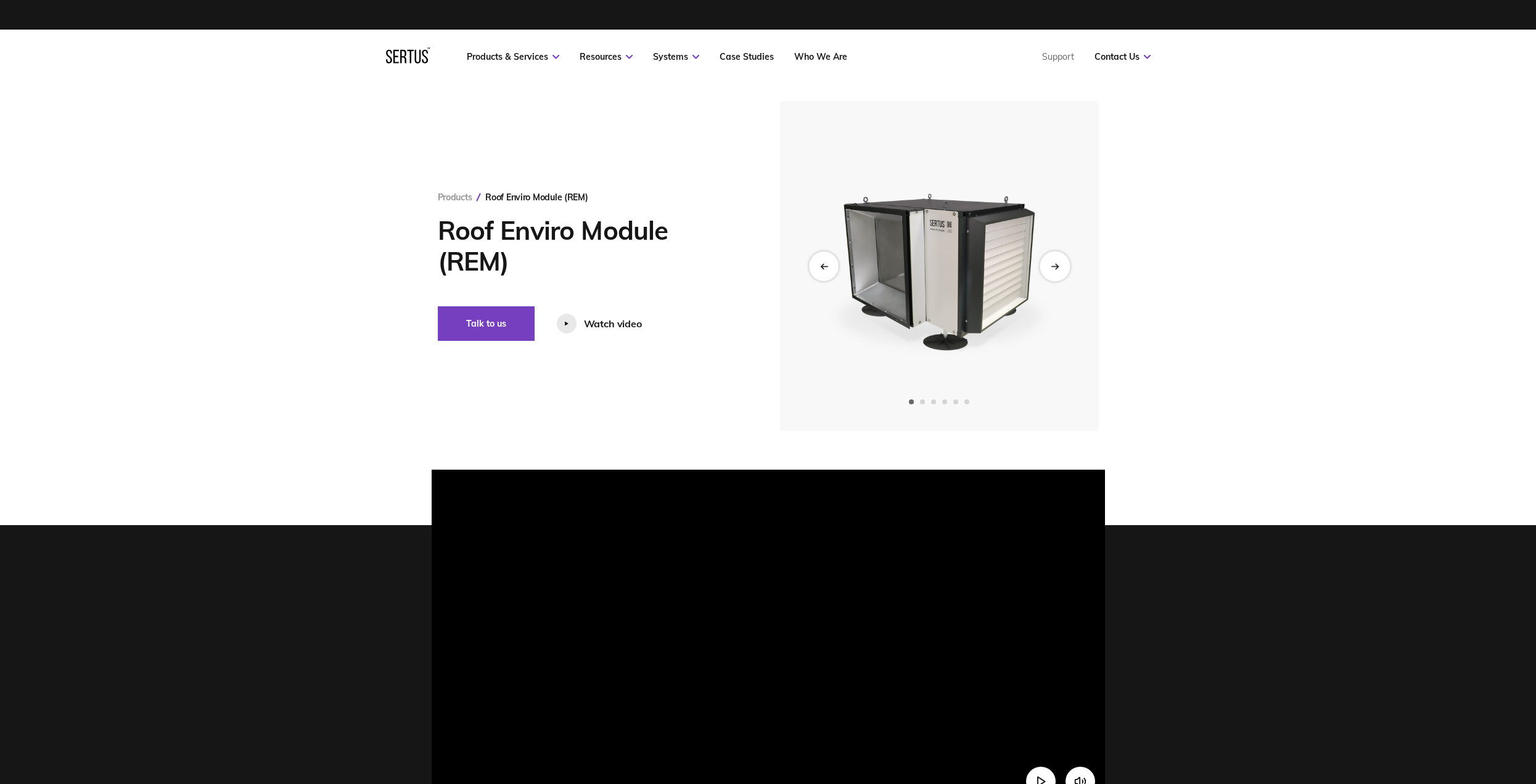 click at bounding box center (1054, 266) 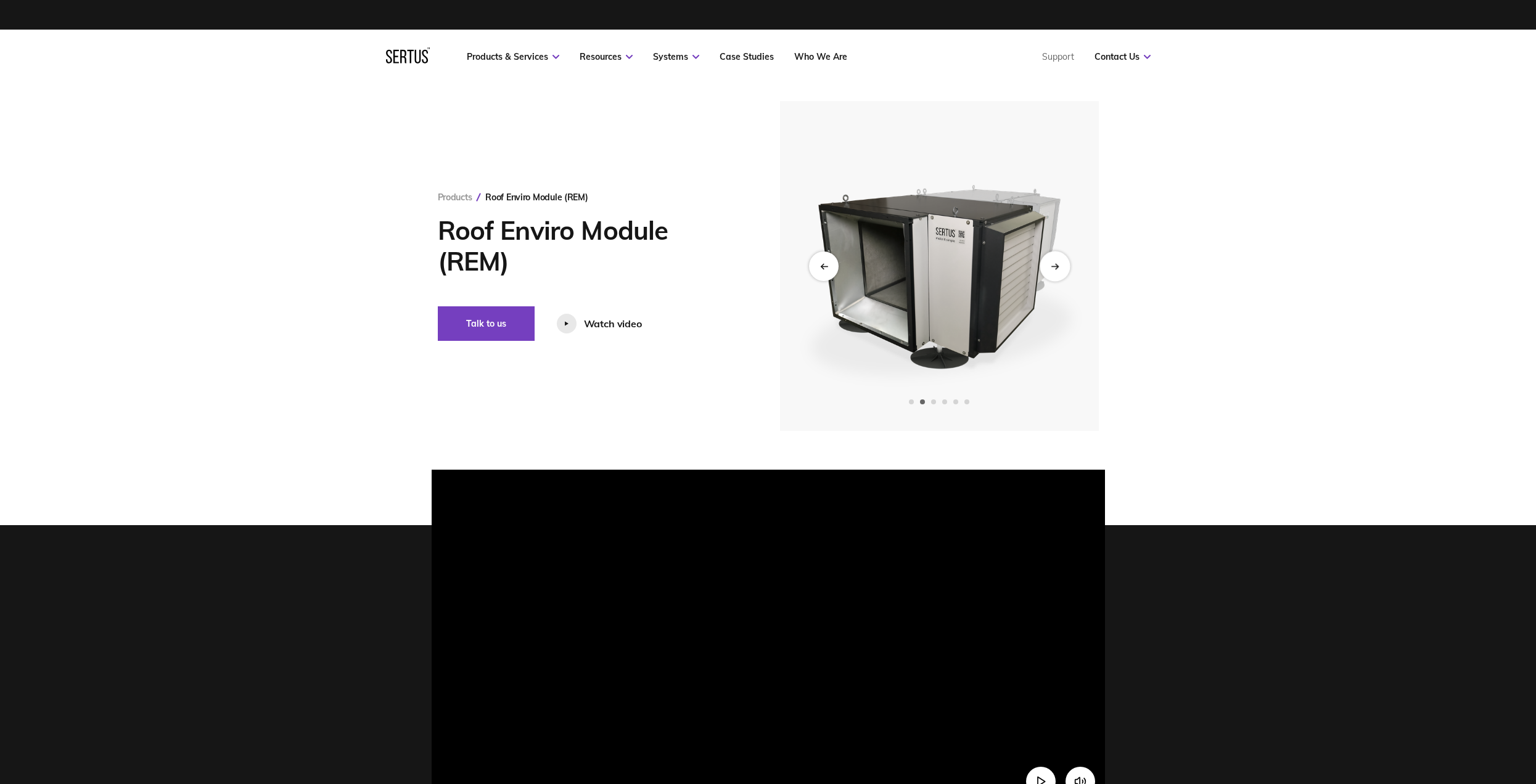 click at bounding box center (1054, 266) 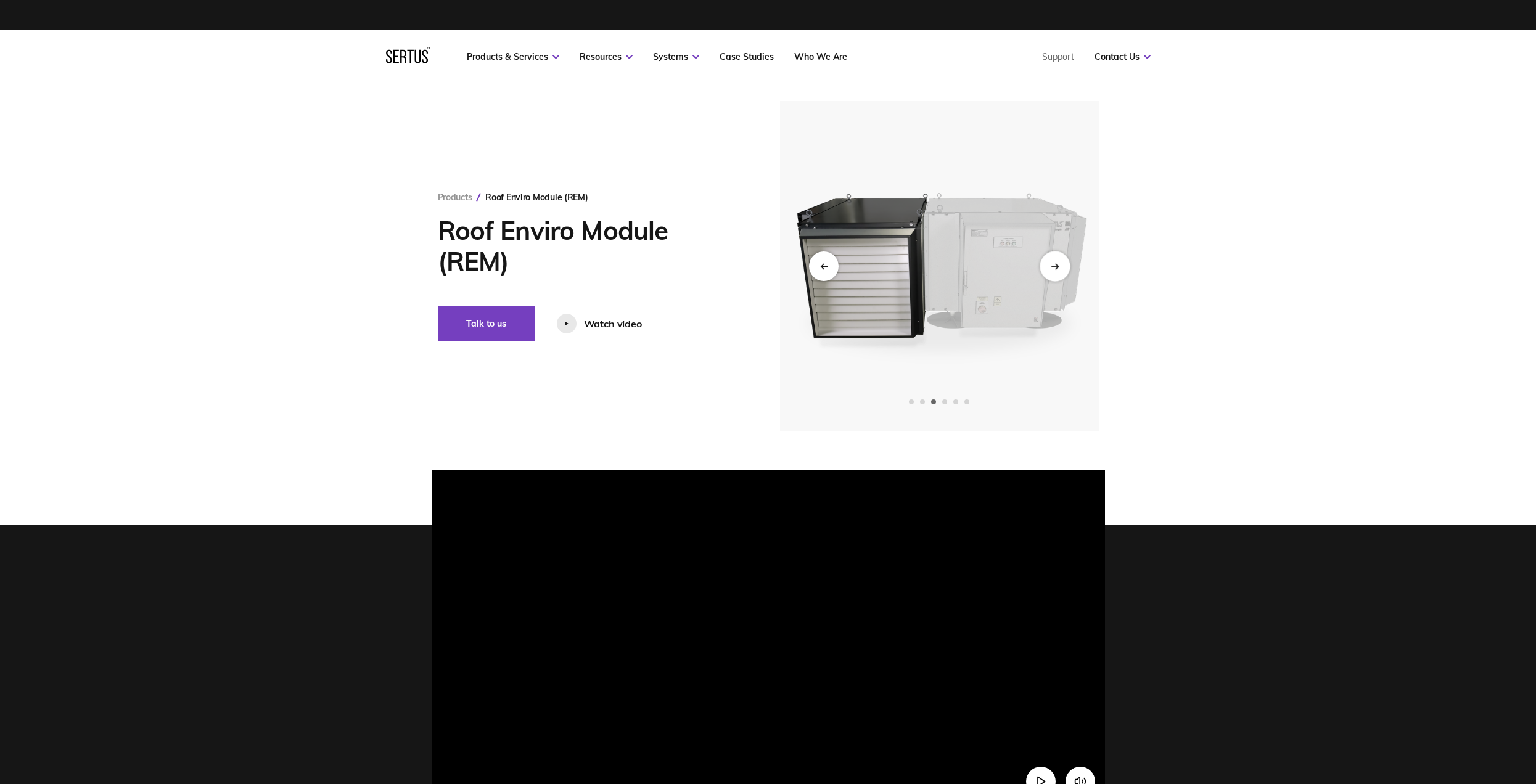 click at bounding box center (1054, 266) 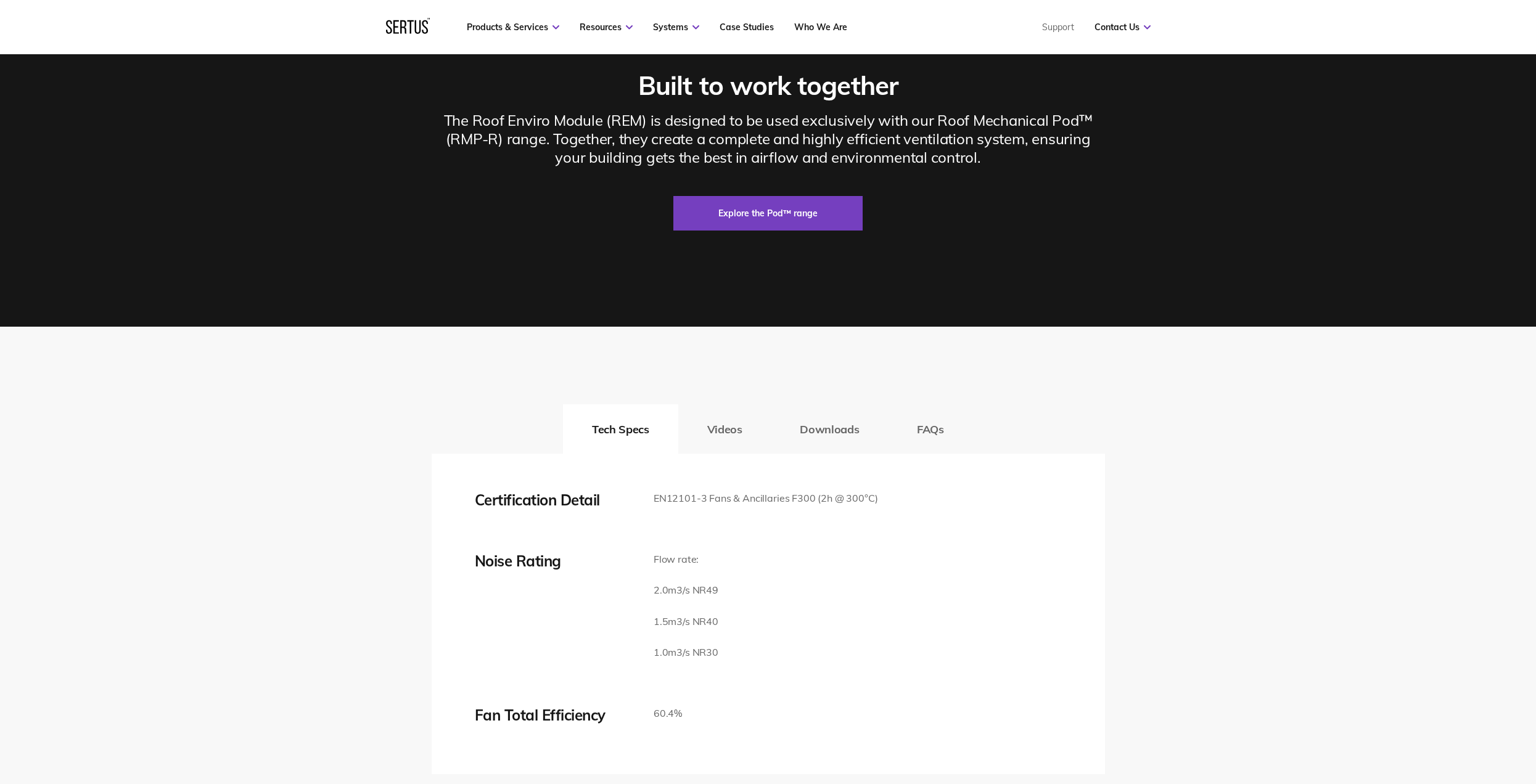 scroll, scrollTop: 1849, scrollLeft: 0, axis: vertical 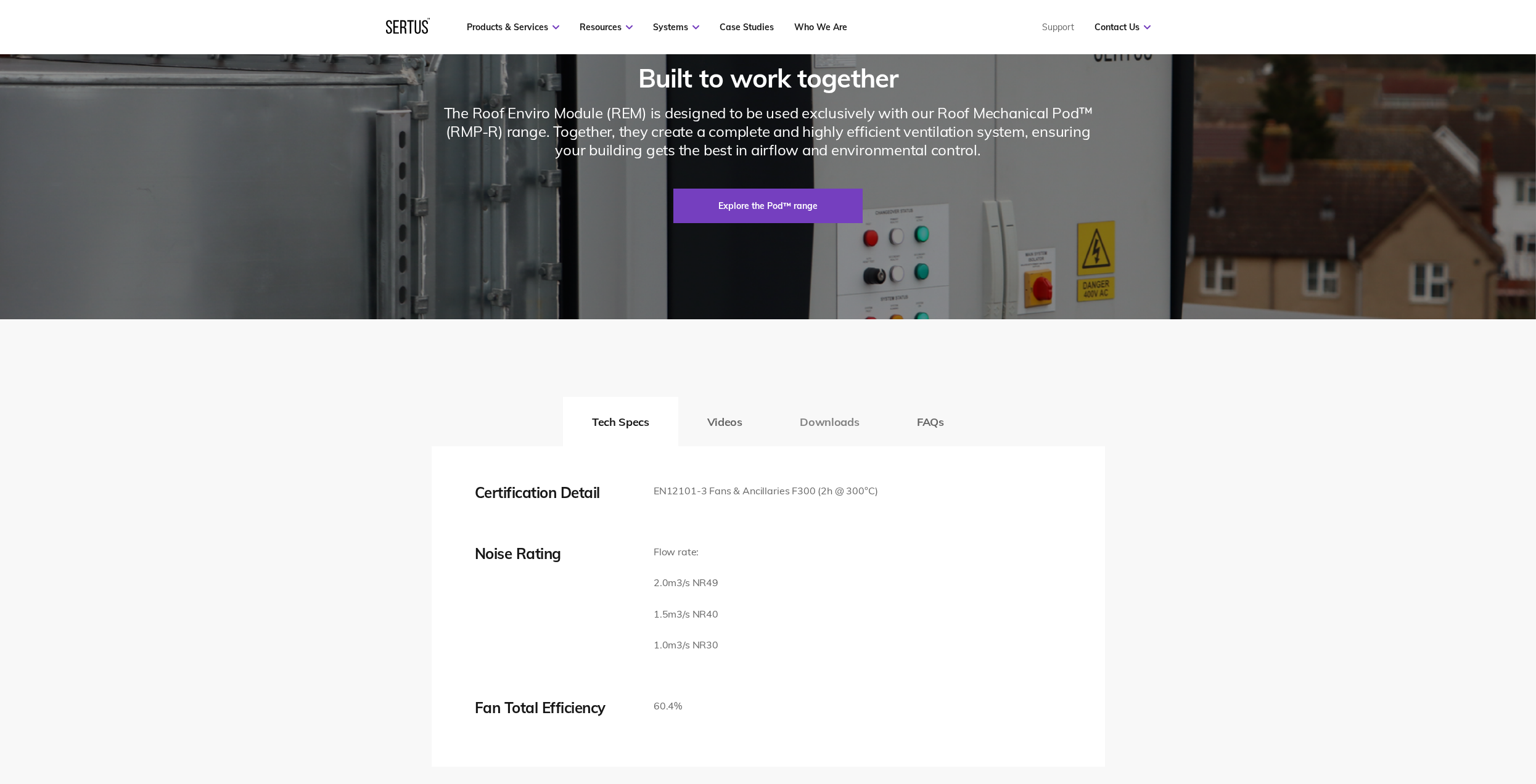 click on "Downloads" at bounding box center [829, 422] 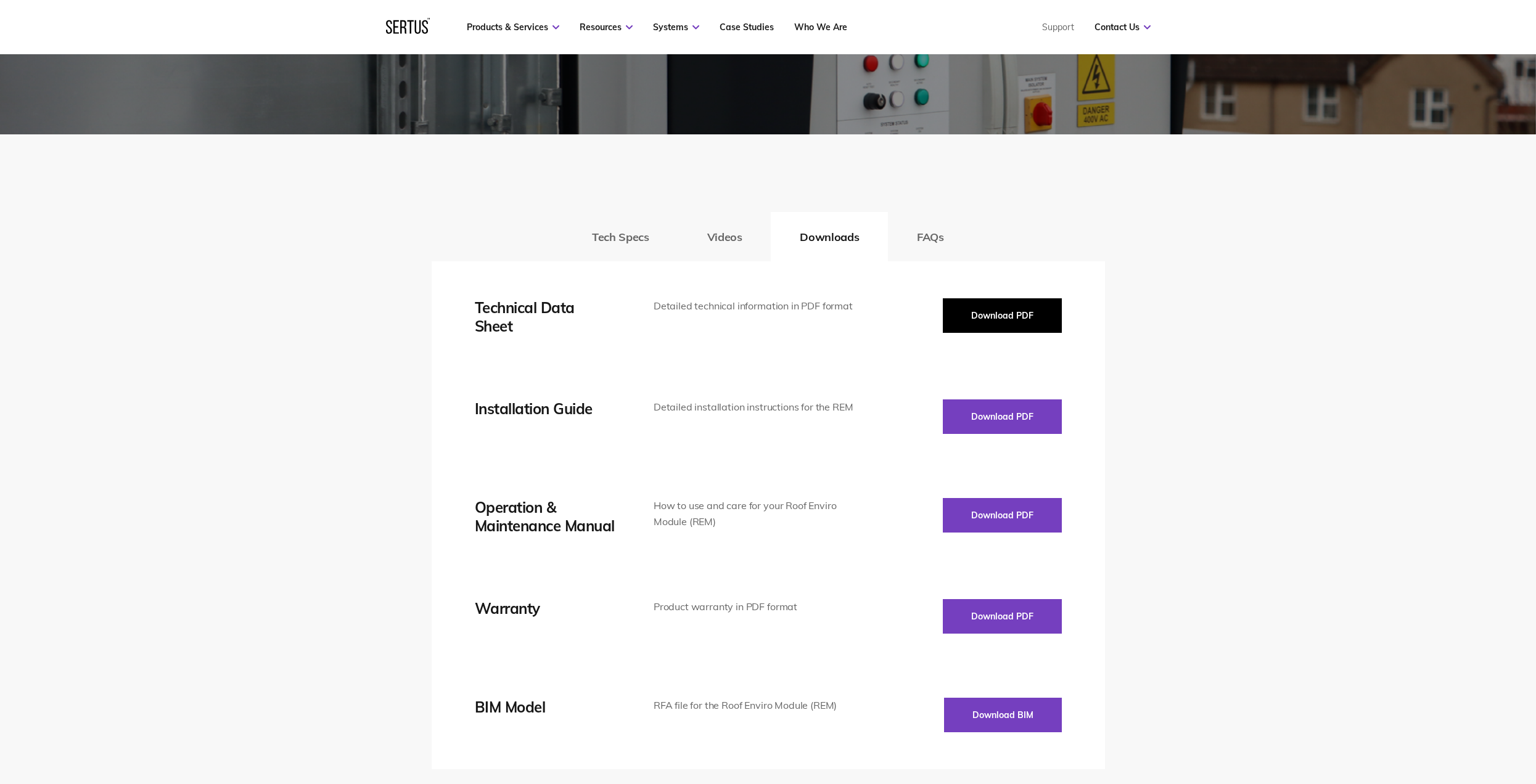 scroll, scrollTop: 2096, scrollLeft: 0, axis: vertical 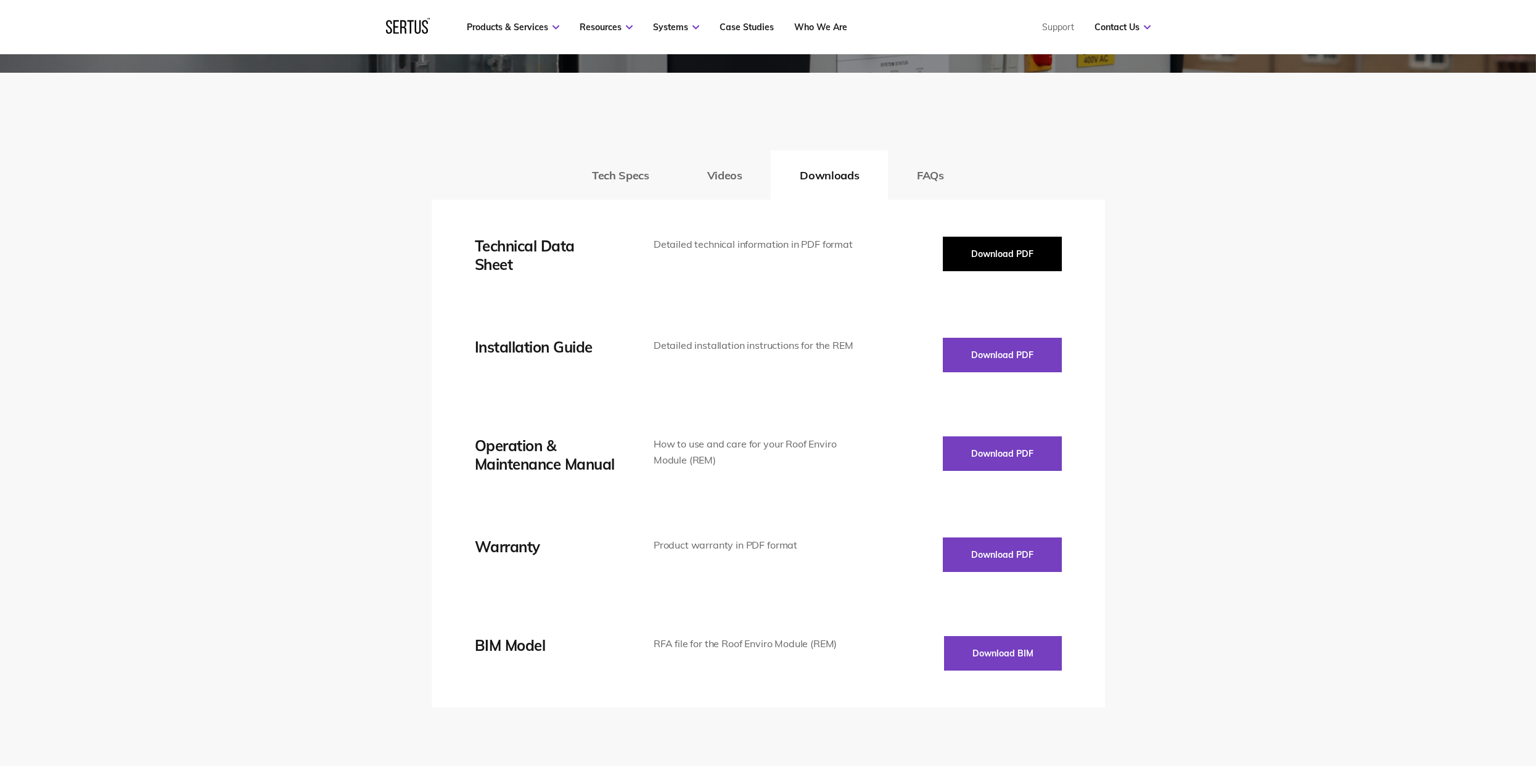 click on "Download PDF" at bounding box center (1002, 254) 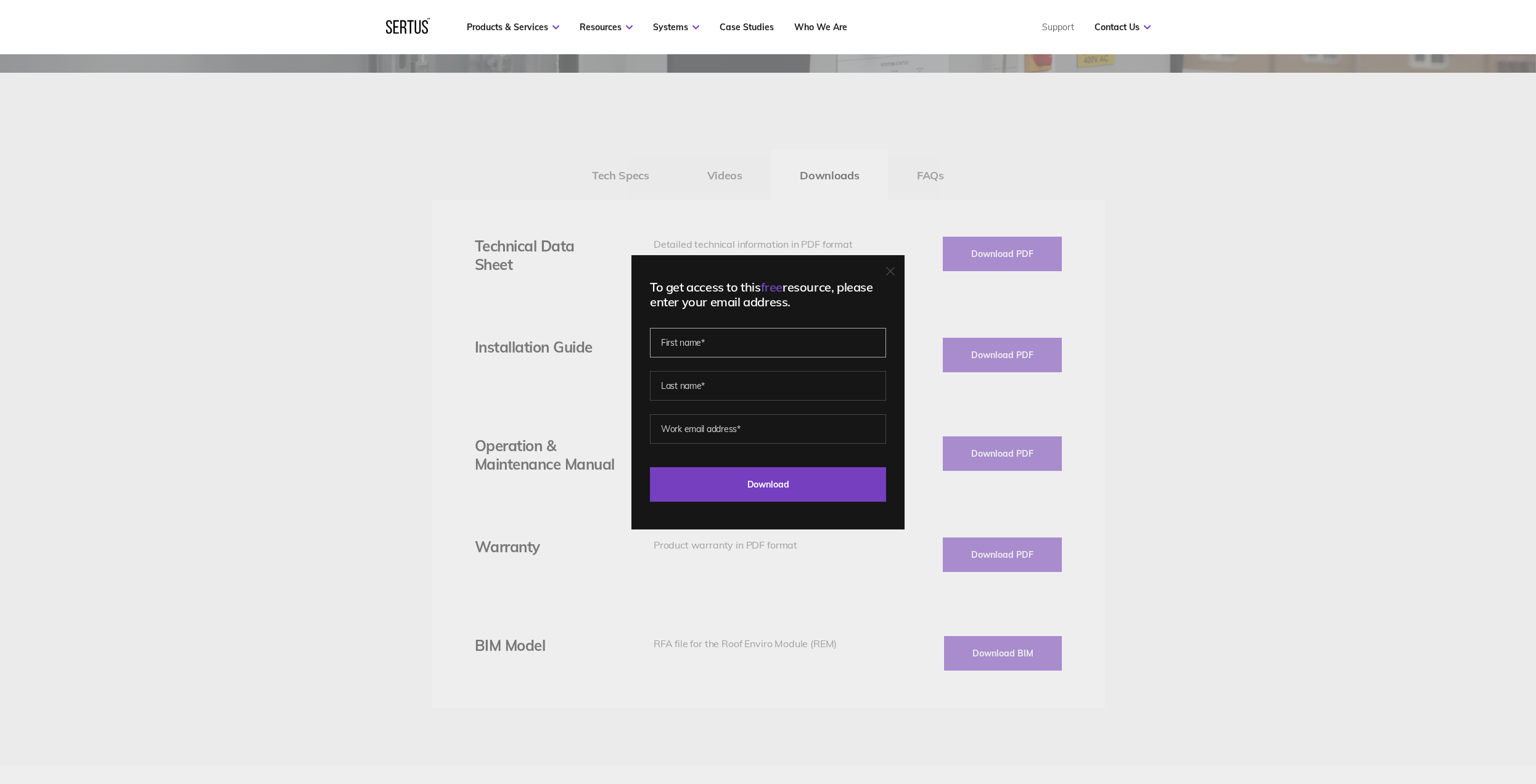 click at bounding box center [768, 343] 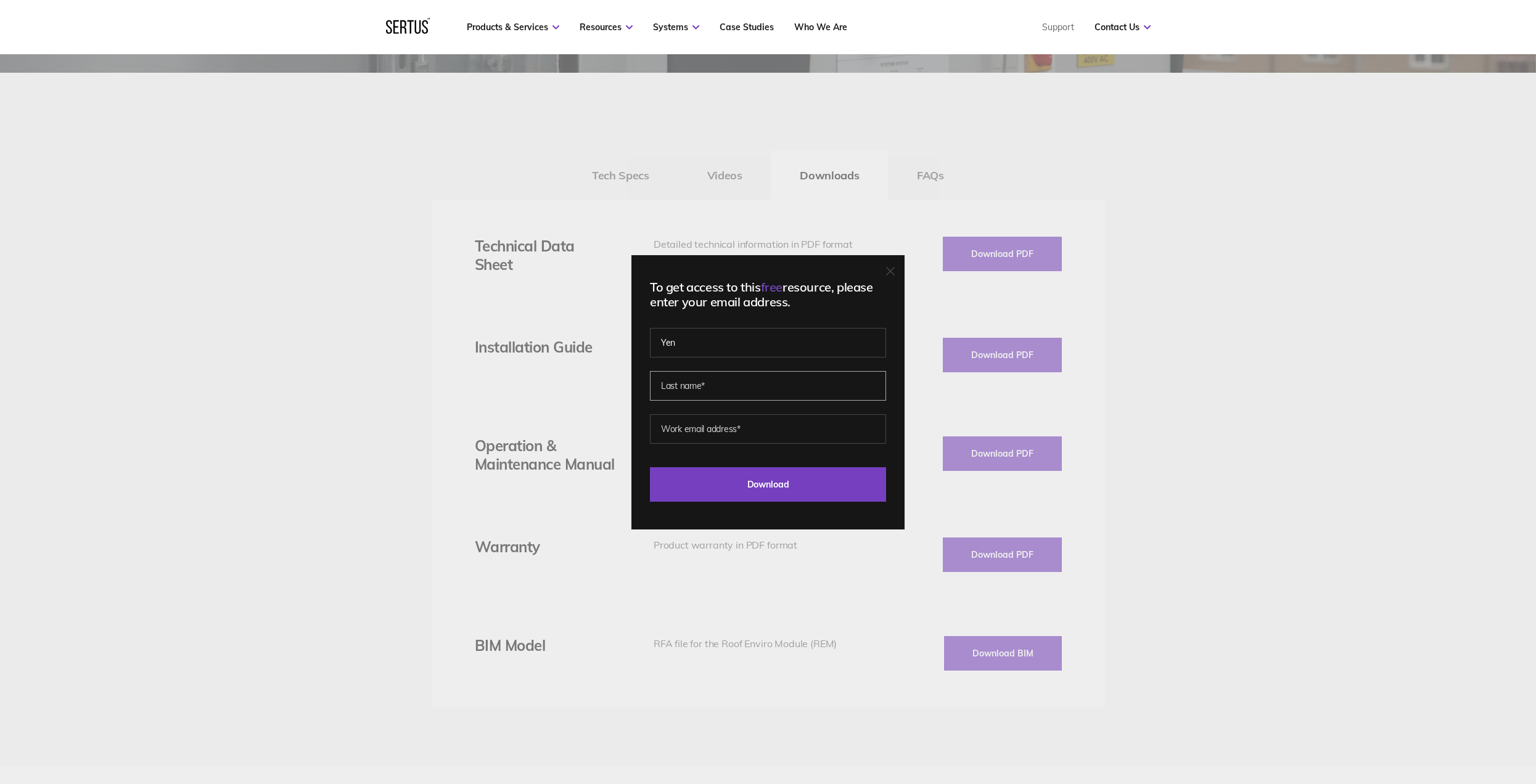 click at bounding box center [768, 386] 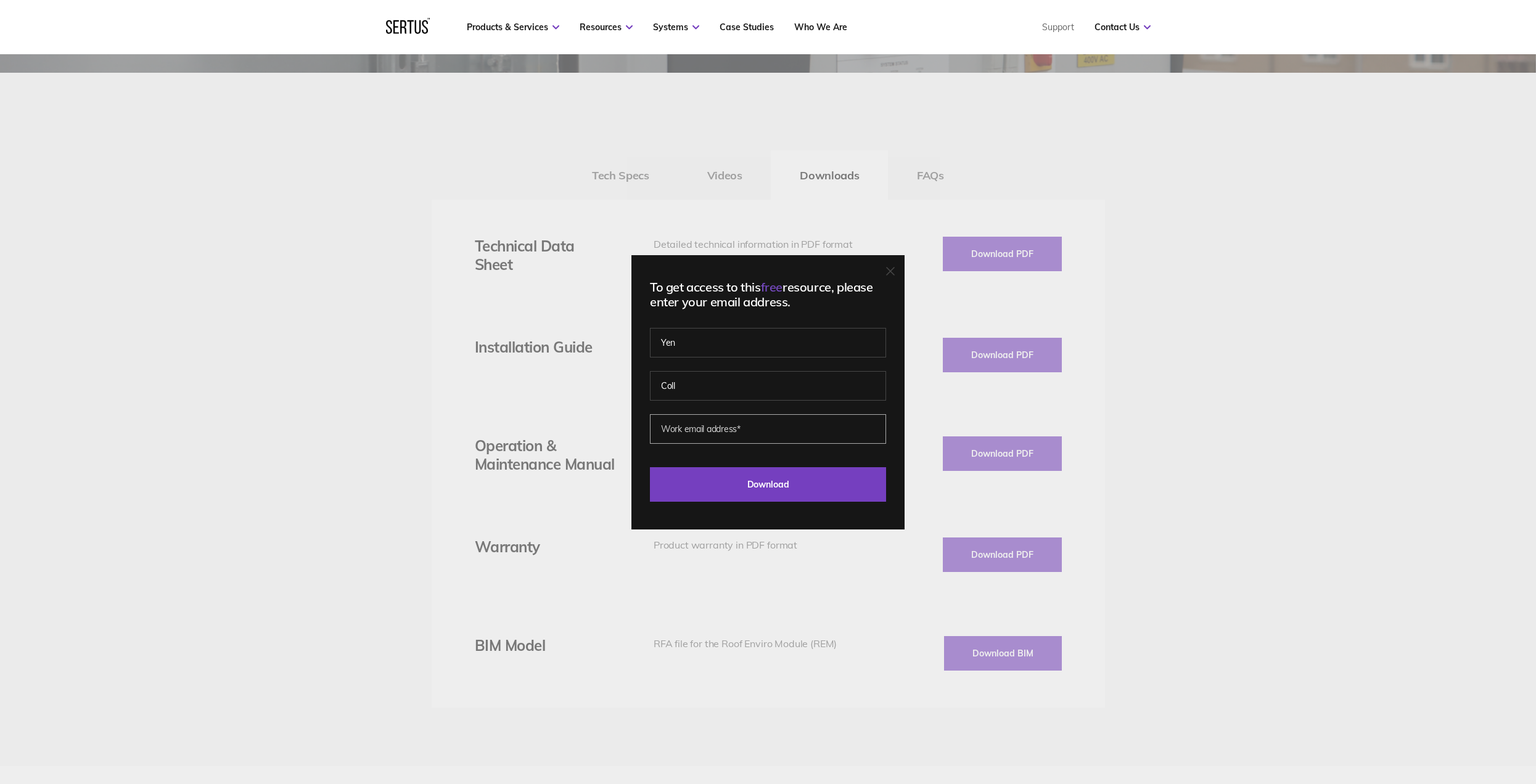 click at bounding box center [768, 429] 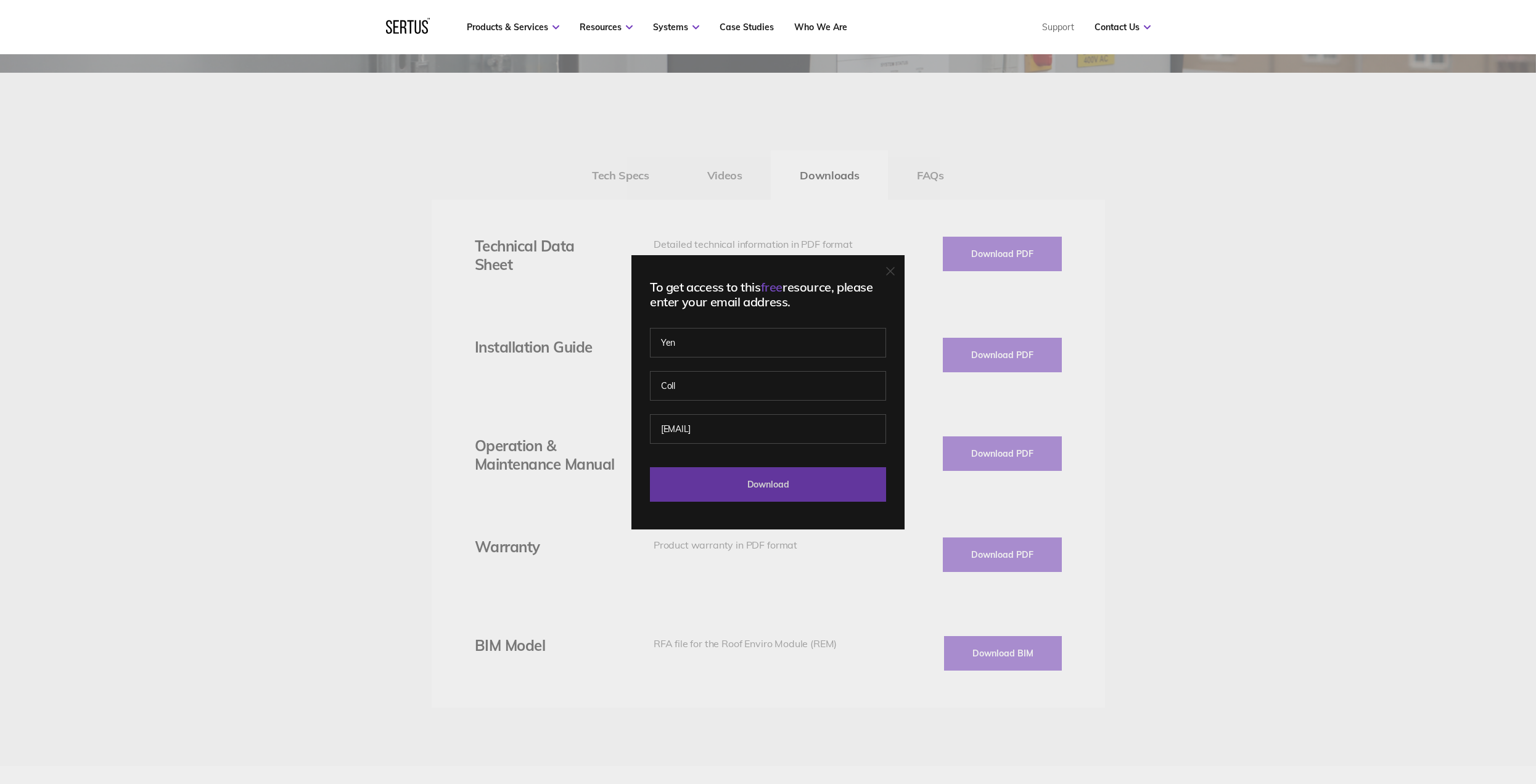 click on "Download" at bounding box center [768, 484] 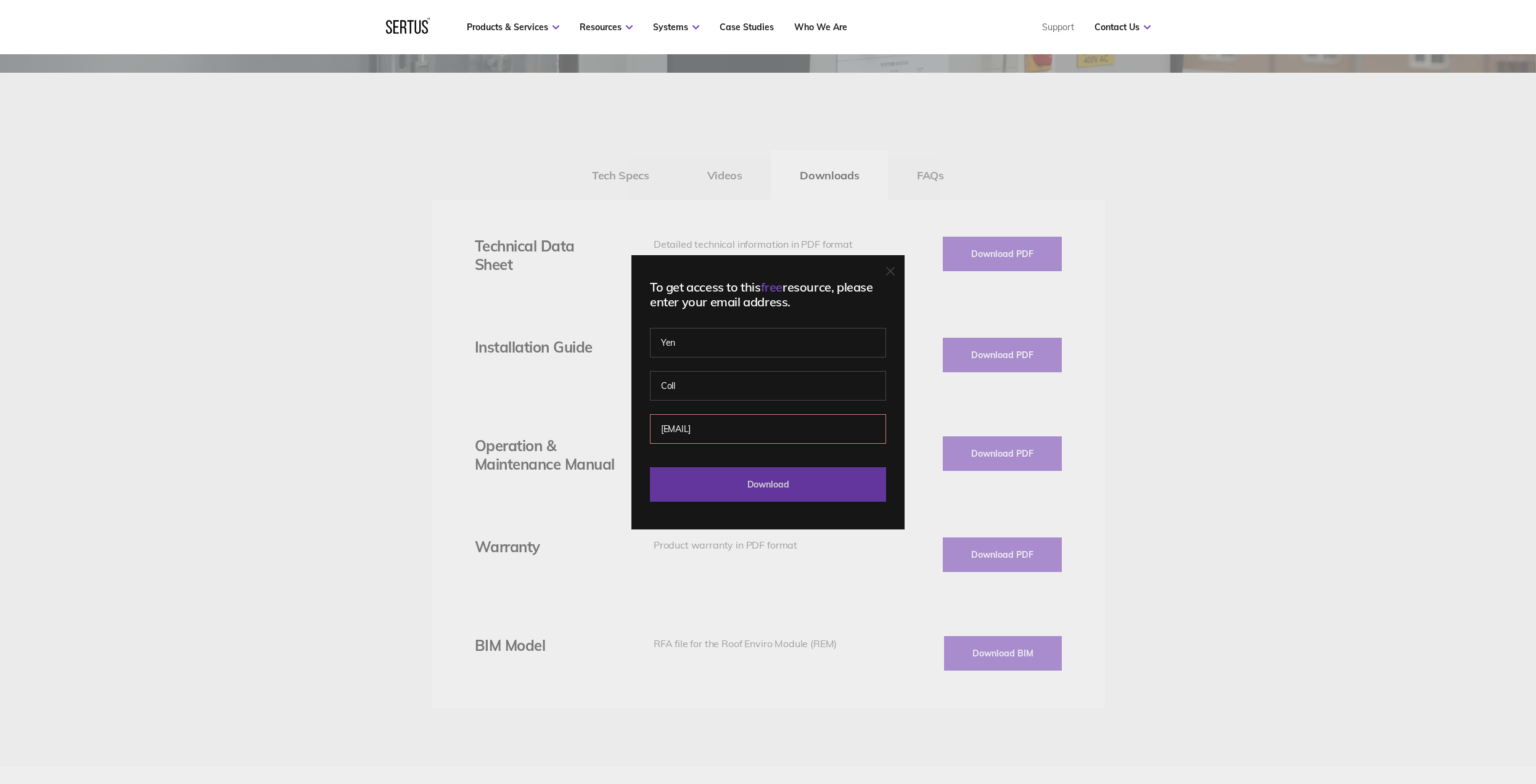 click on "Download" at bounding box center [768, 484] 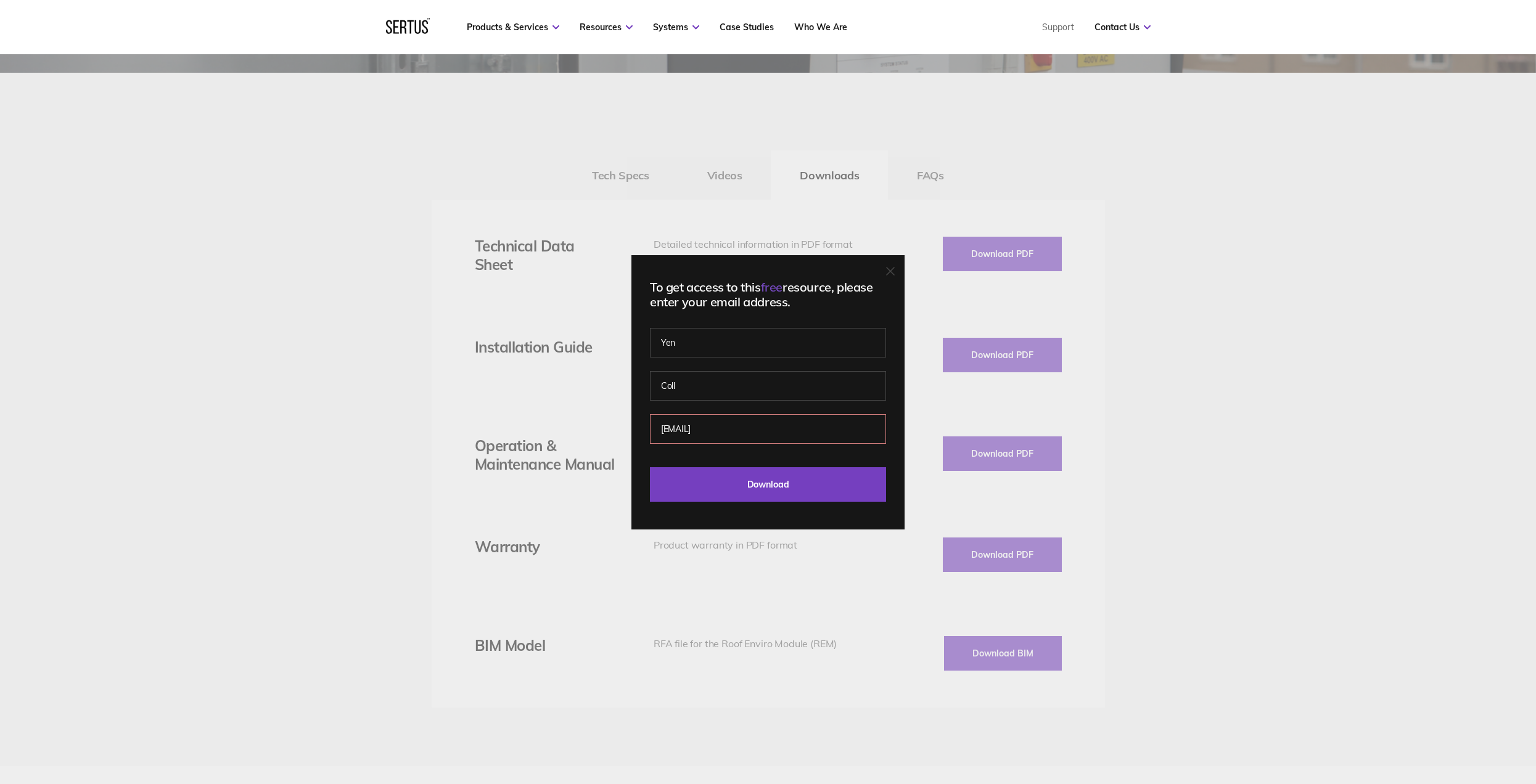 click on "To get access to this  free  resource, please enter your email address. [EMAIL]@[DOMAIN]. Please enter a different email address. This form does not accept addresses from [DOMAIN]. Last Download - Product Last Download - Category Please change your email address to continue. Download" at bounding box center (768, 392) 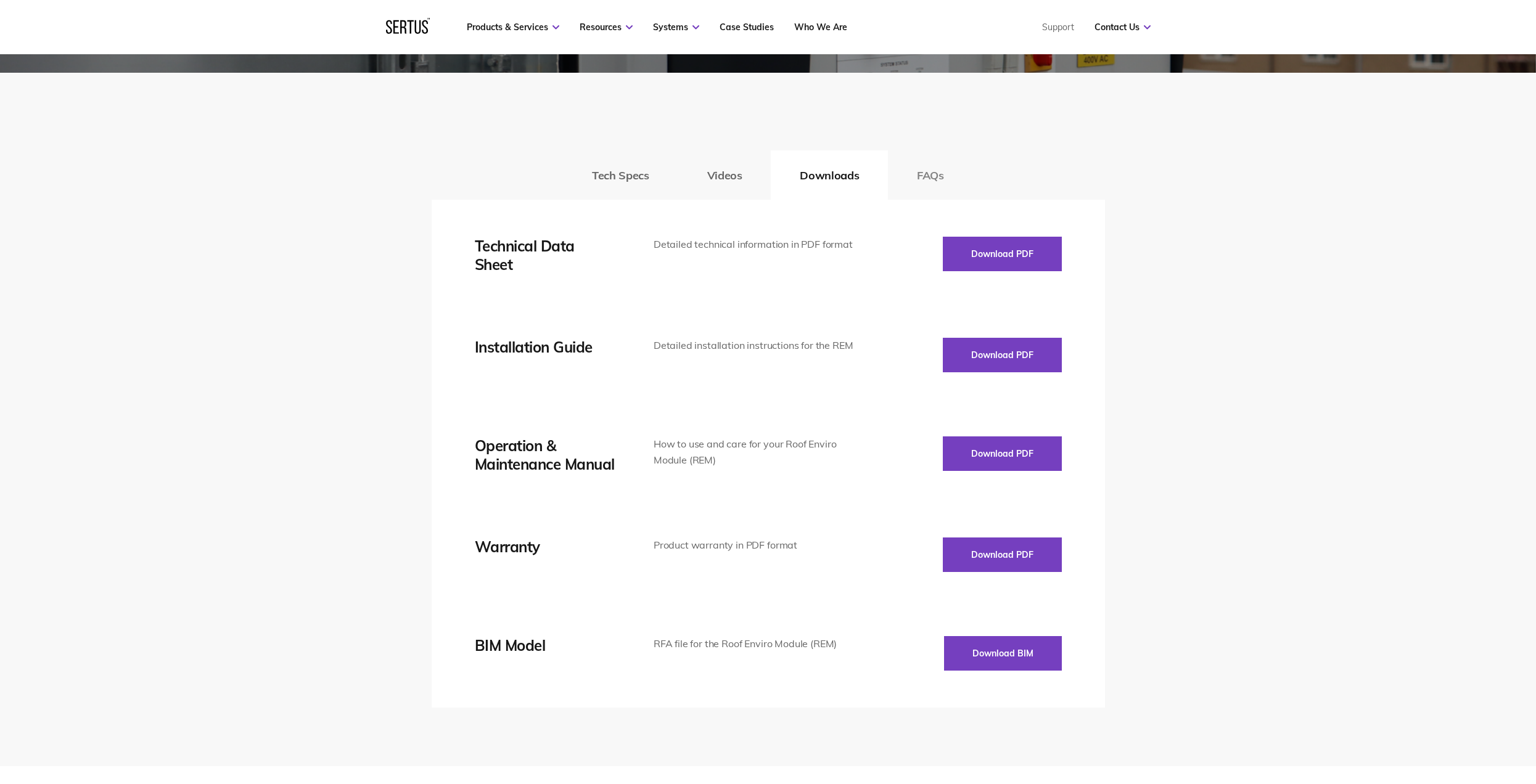 click on "FAQs" at bounding box center (930, 175) 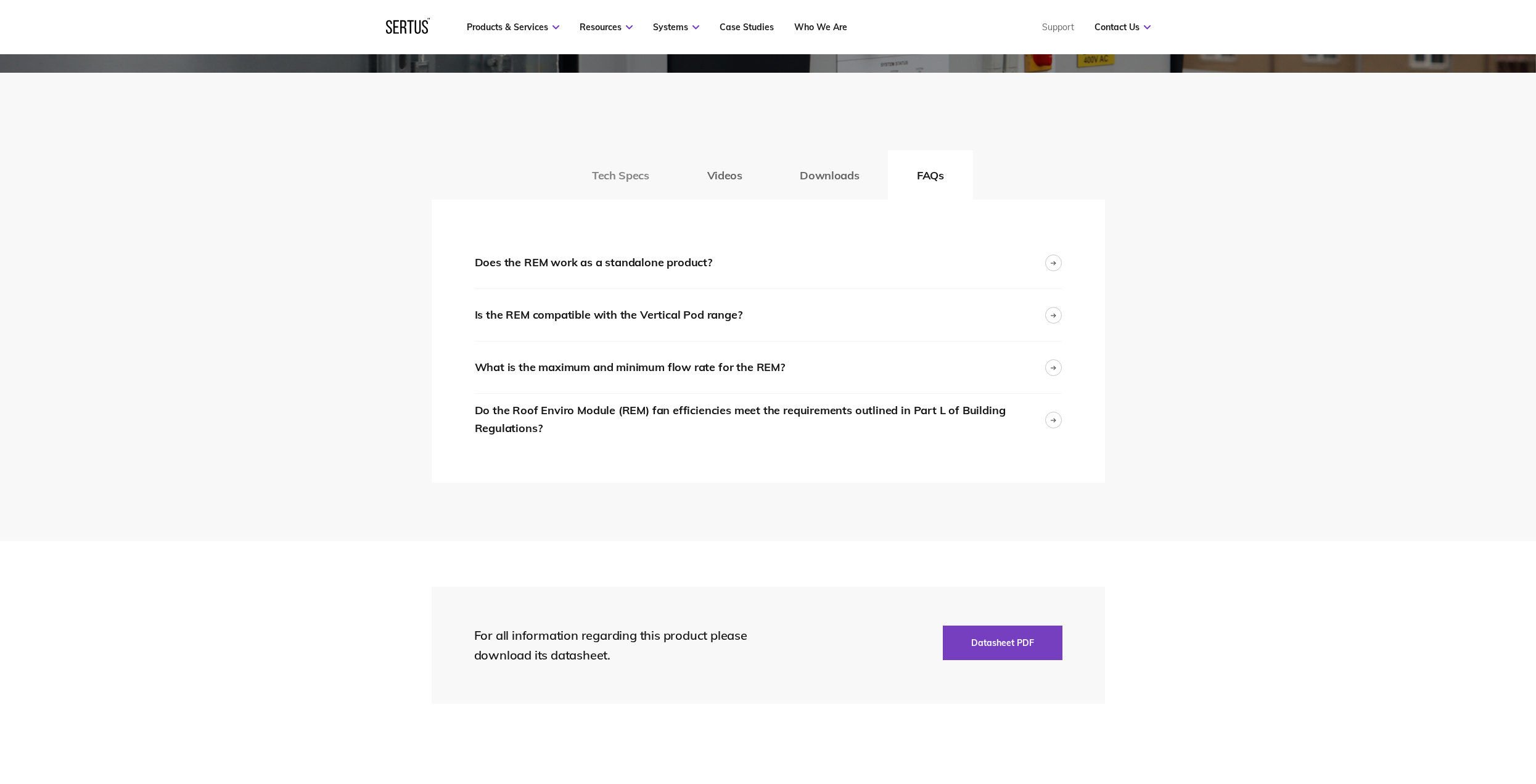 click on "Tech Specs" at bounding box center (620, 175) 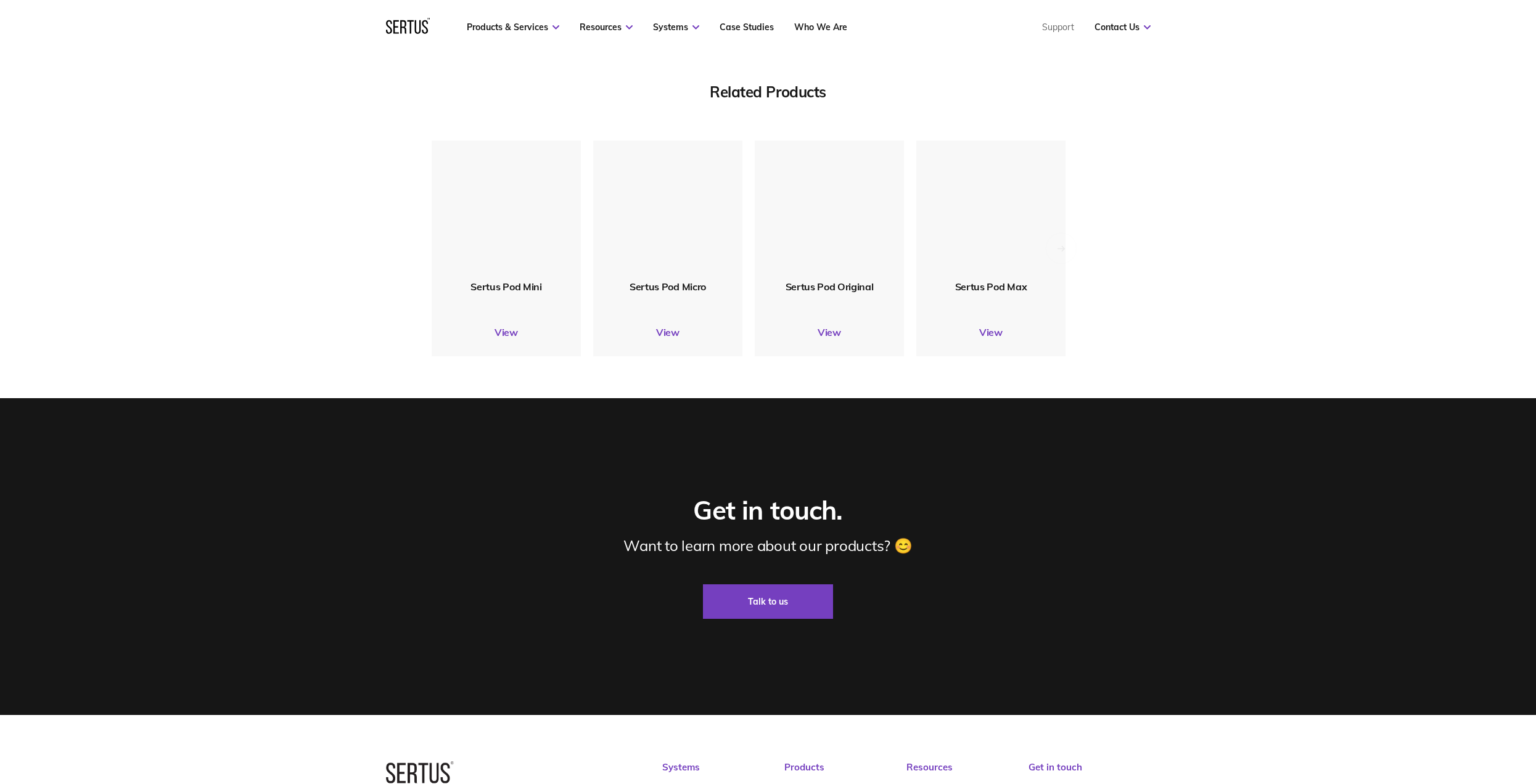 scroll, scrollTop: 3883, scrollLeft: 0, axis: vertical 